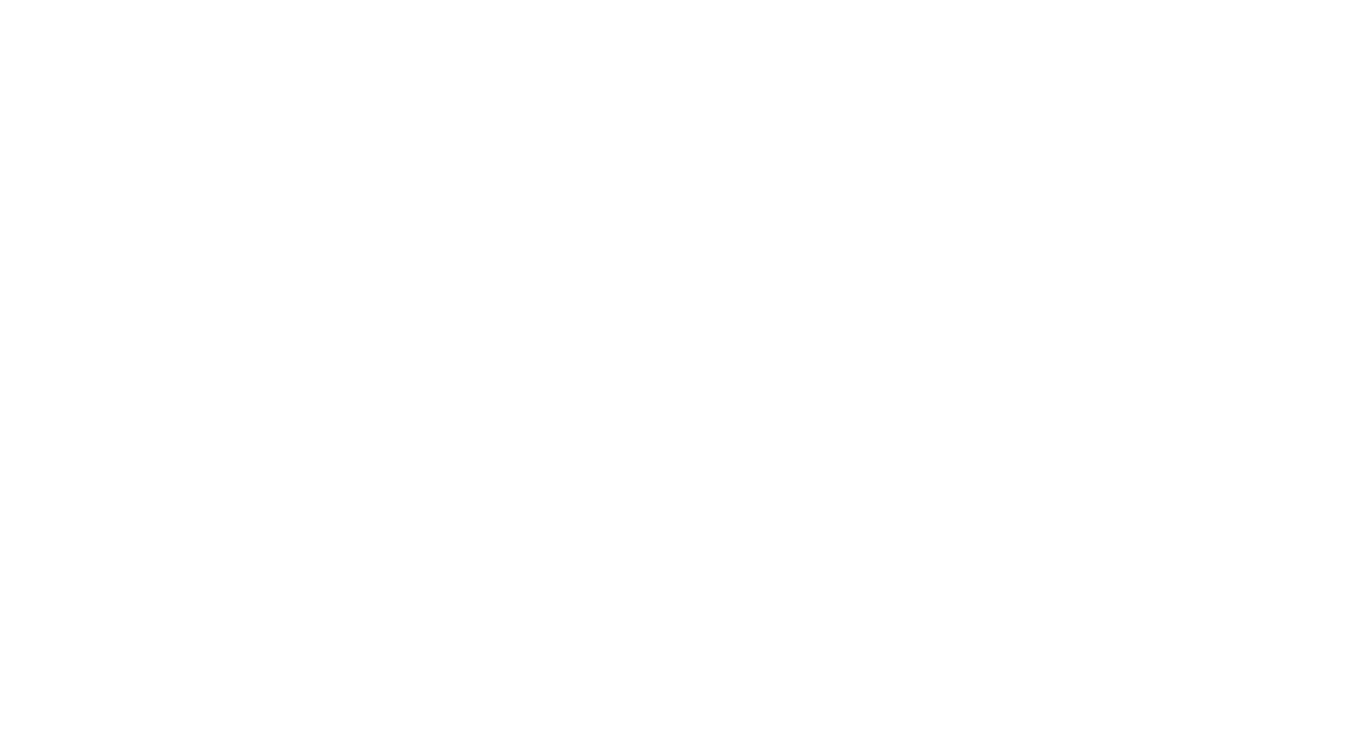 scroll, scrollTop: 0, scrollLeft: 0, axis: both 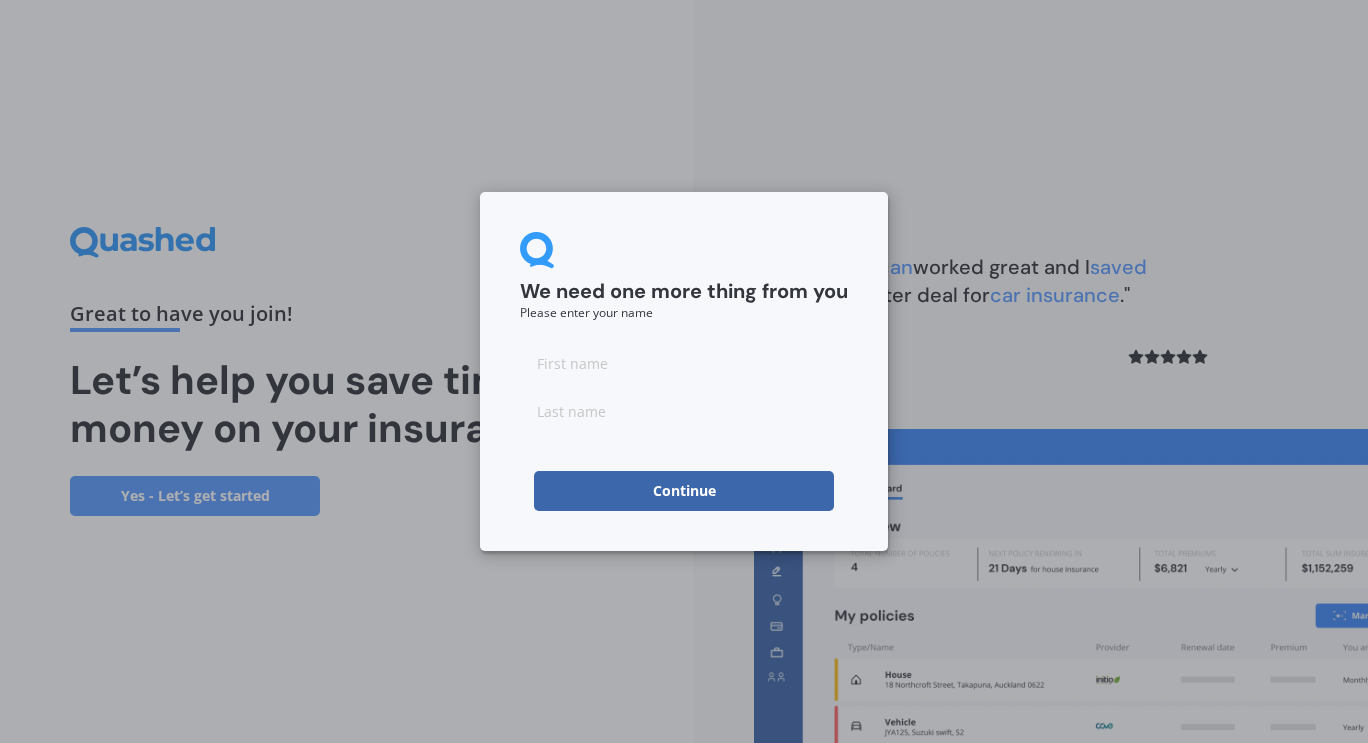 click at bounding box center [684, 363] 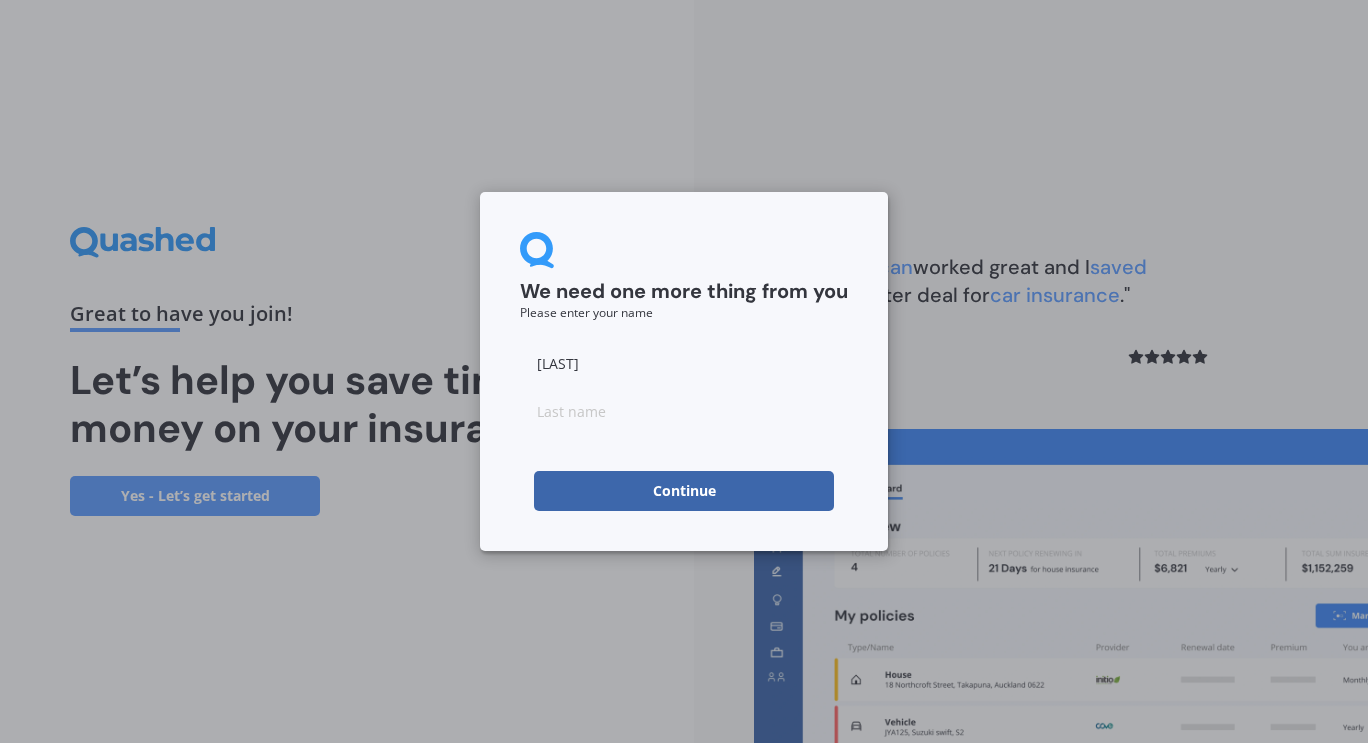 type on "[LAST]" 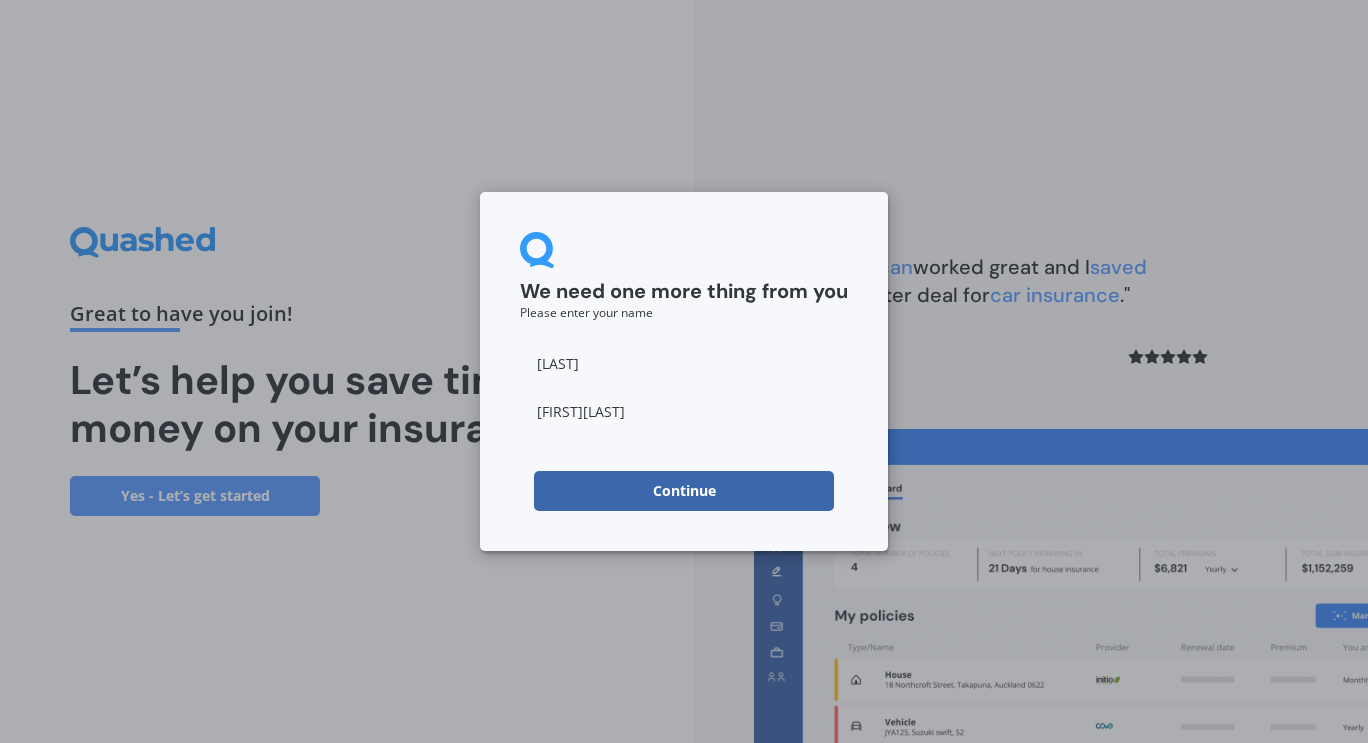type on "[LAST]" 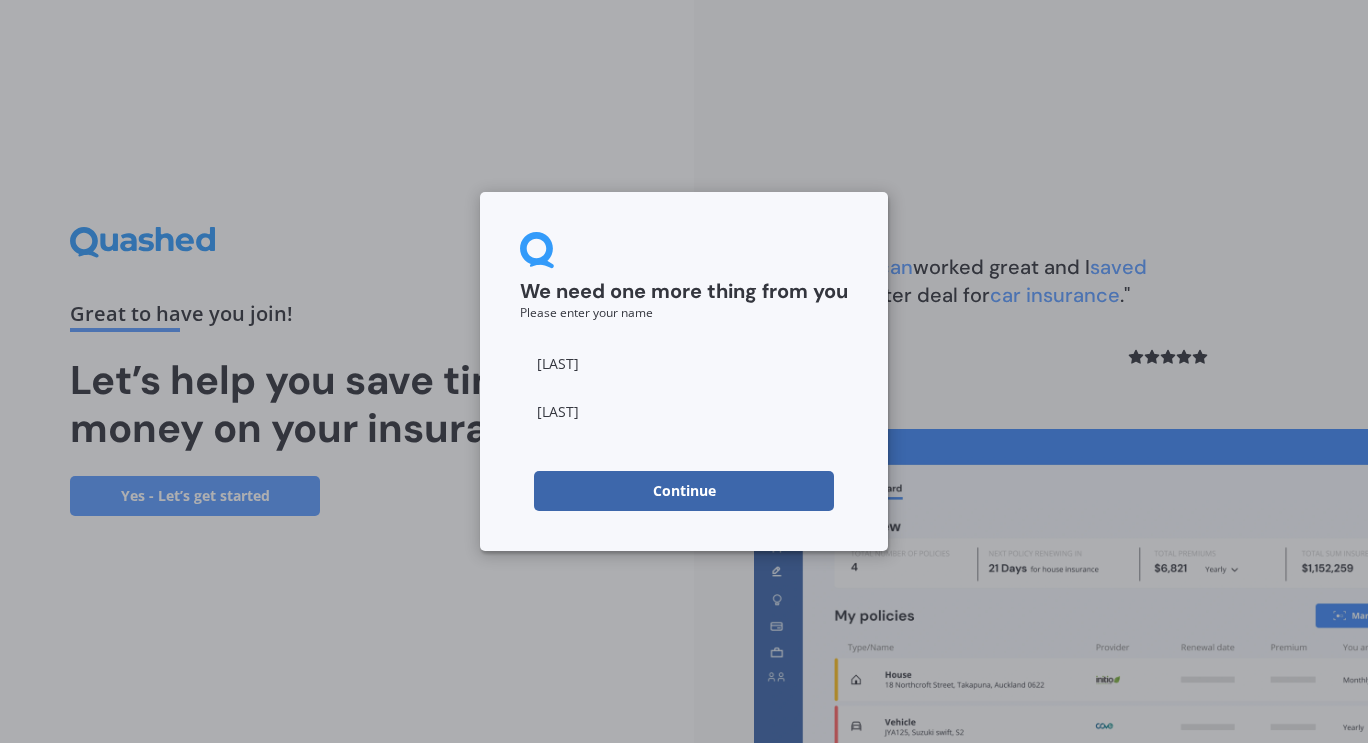 click on "Continue" at bounding box center (684, 491) 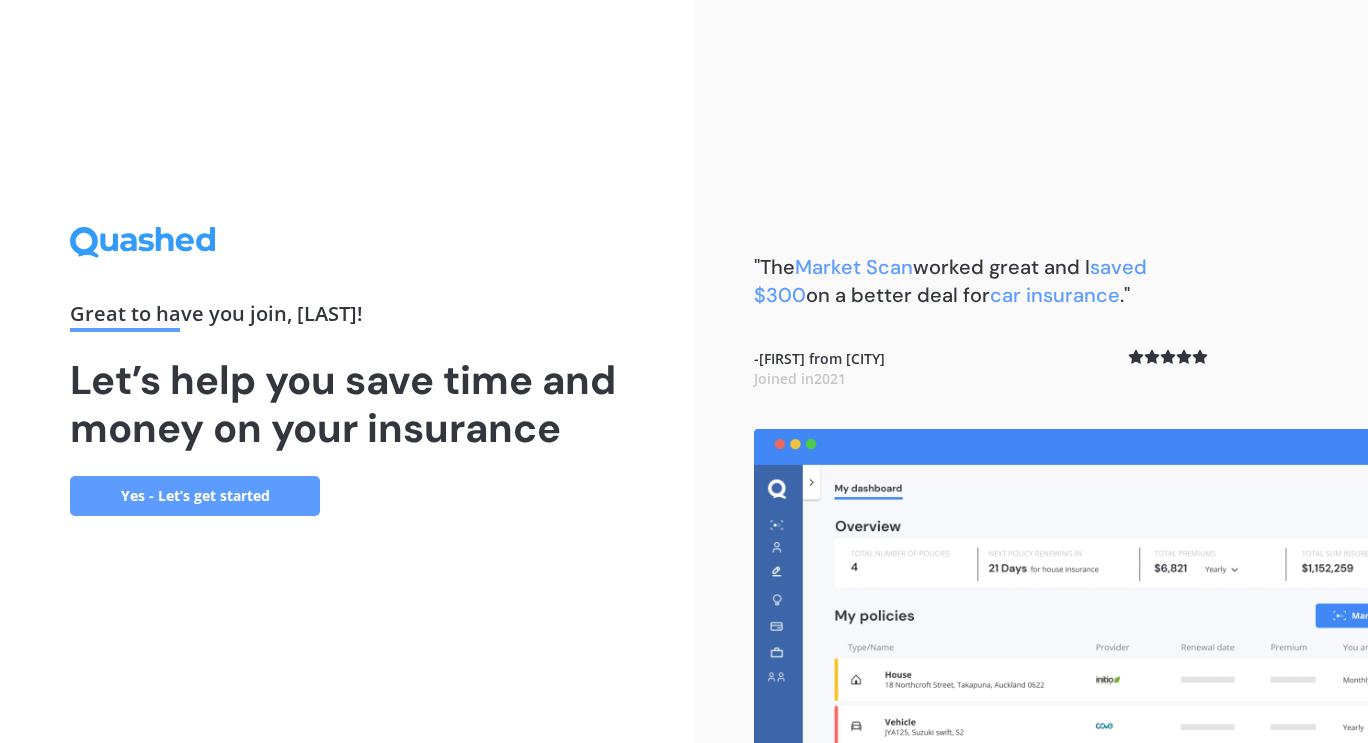 click on "Yes - Let’s get started" at bounding box center [195, 496] 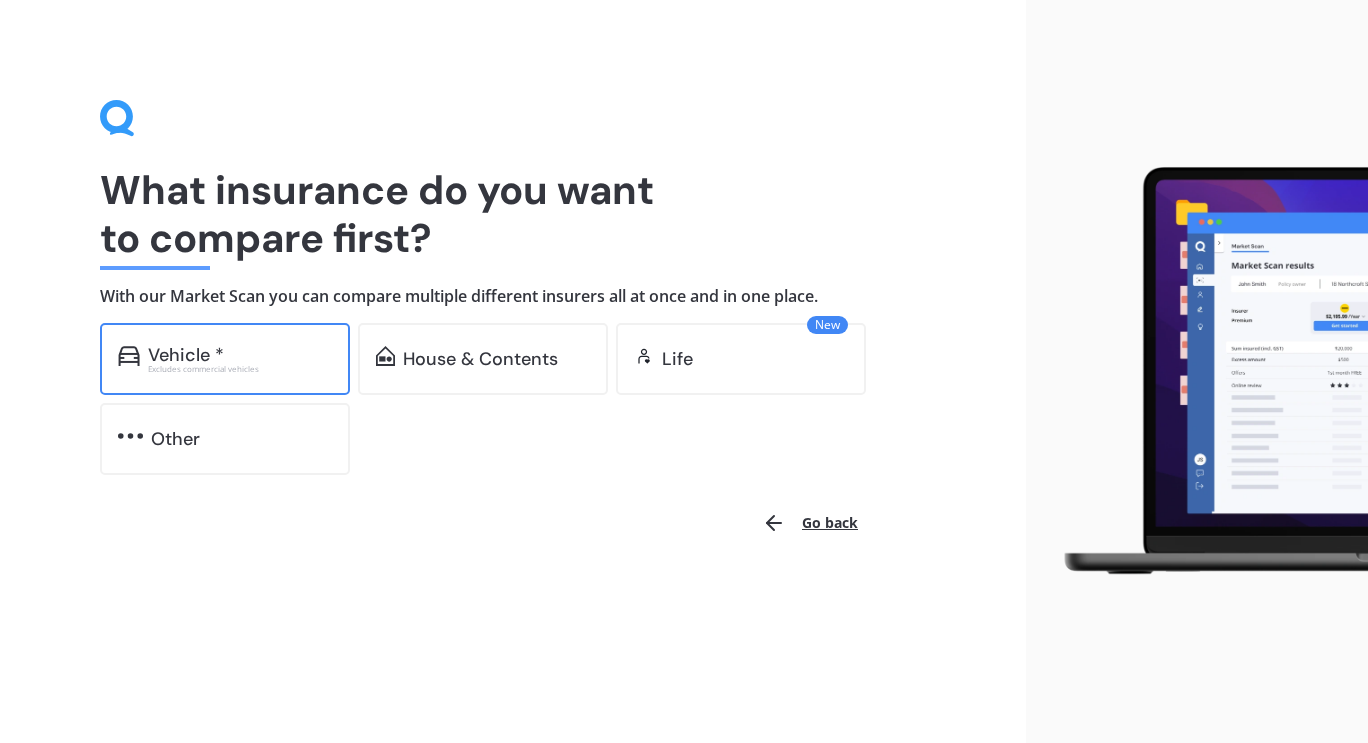click on "Excludes commercial vehicles" at bounding box center (240, 369) 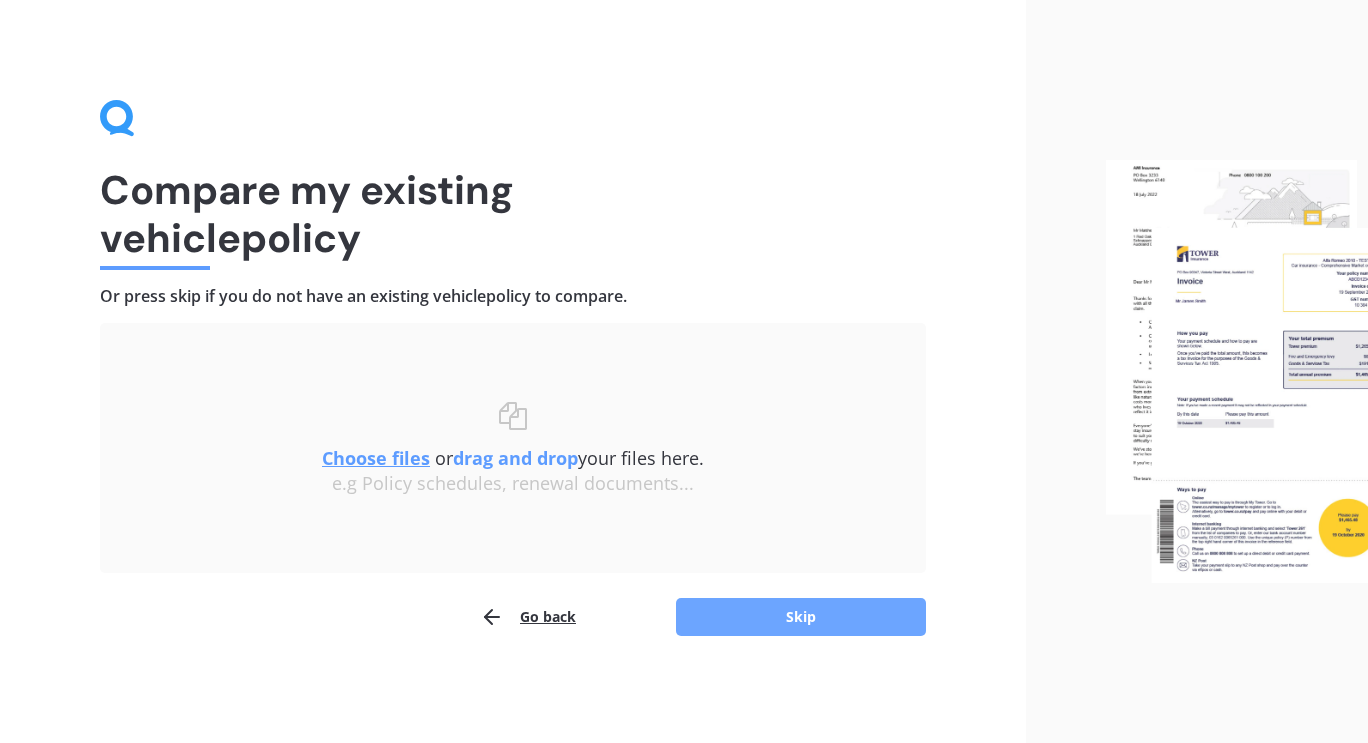 click on "Skip" at bounding box center [801, 617] 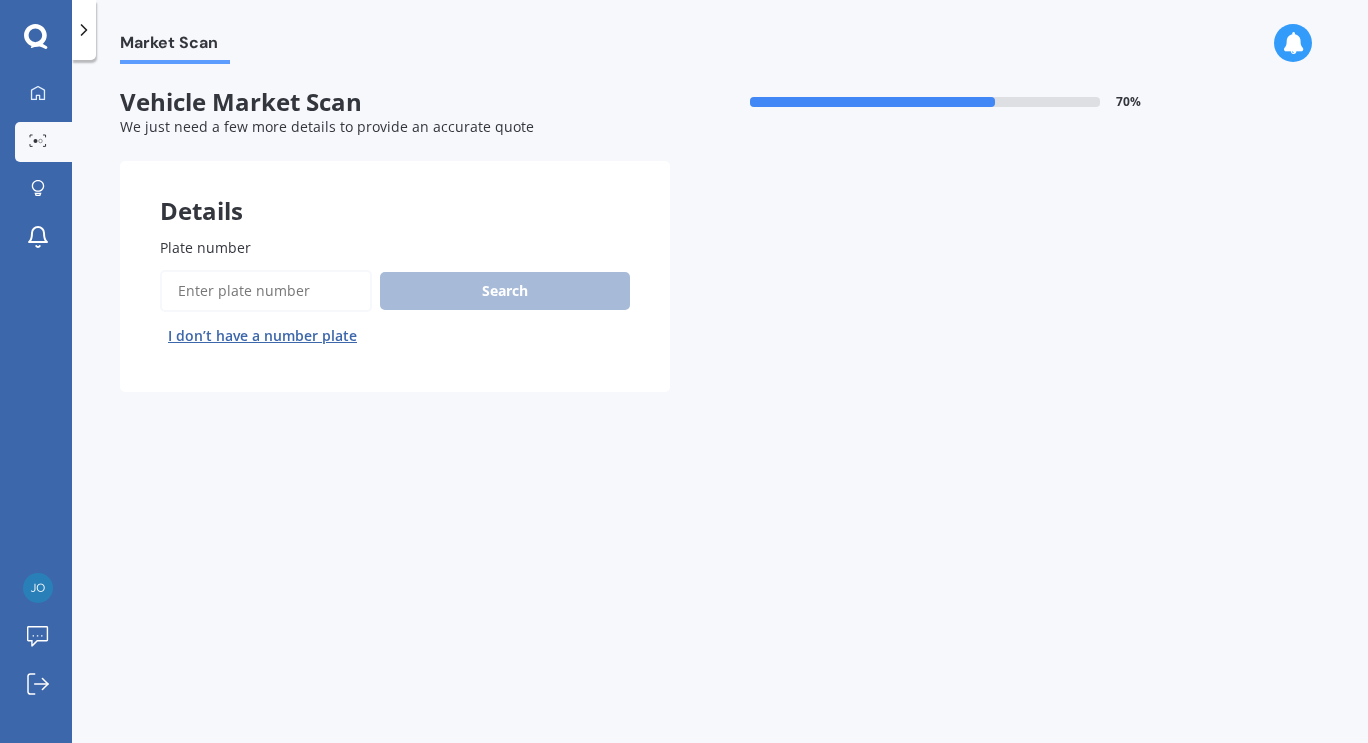 click on "Plate number" at bounding box center (266, 291) 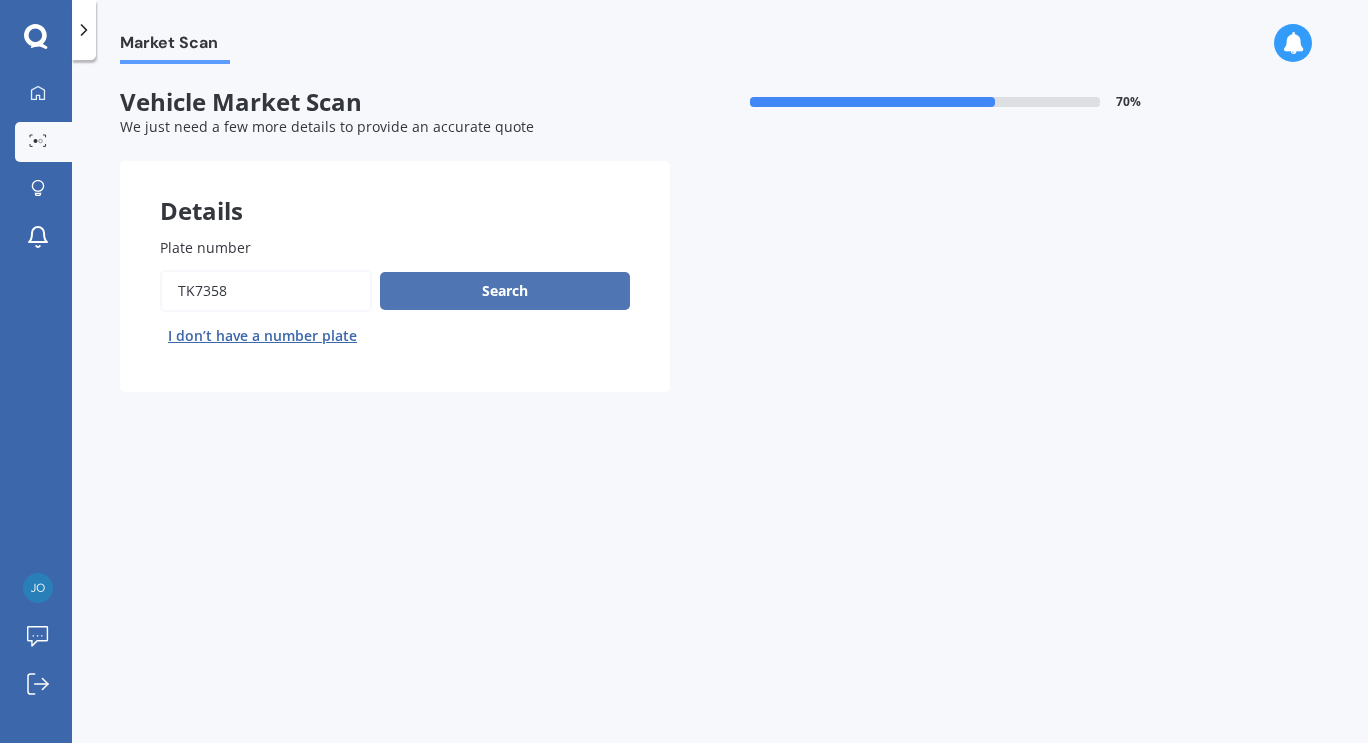 type on "TK7358" 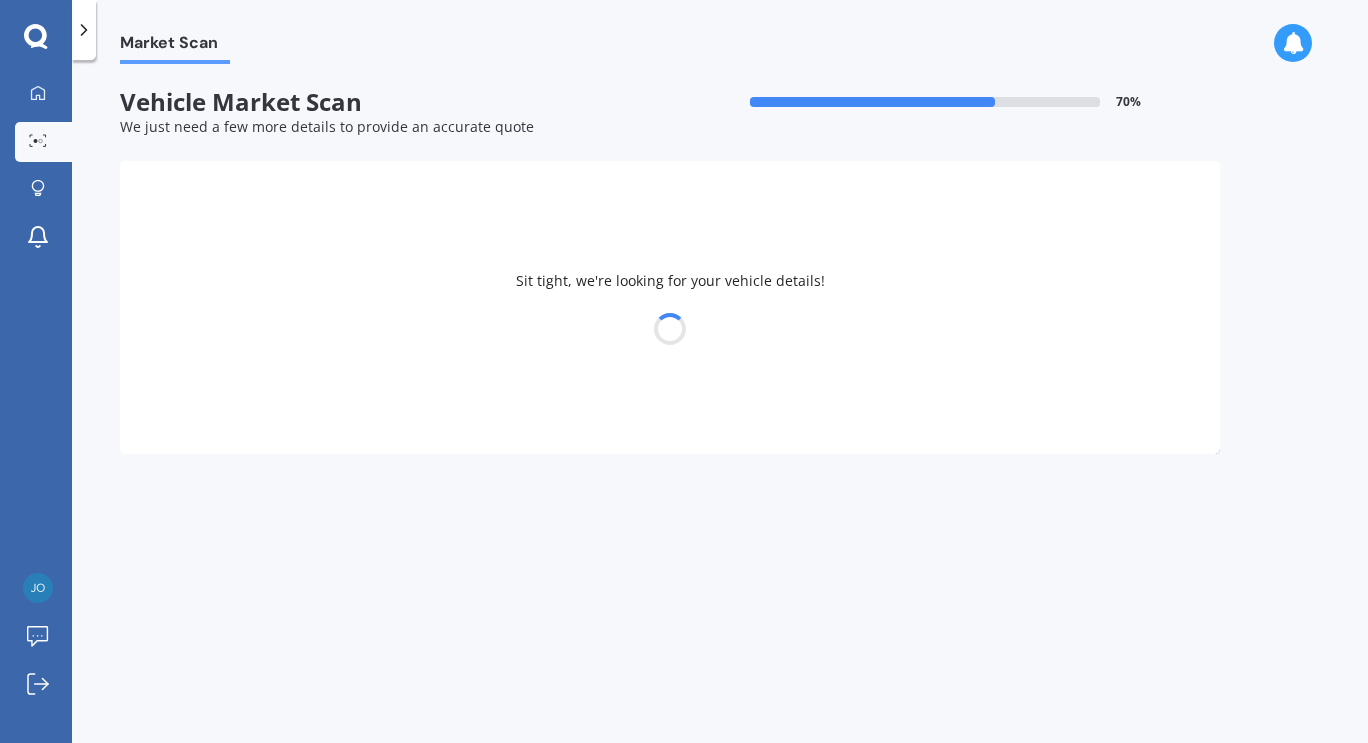 select on "TOYOTA" 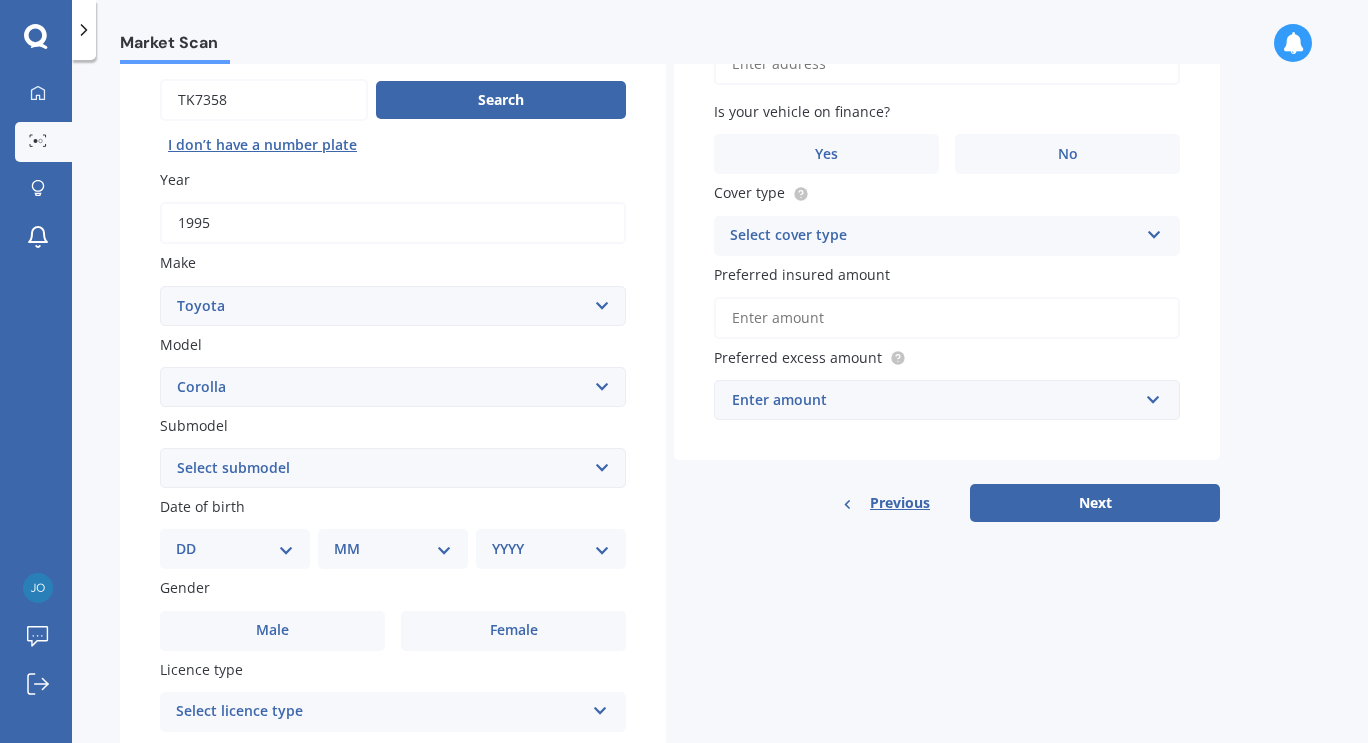 scroll, scrollTop: 190, scrollLeft: 0, axis: vertical 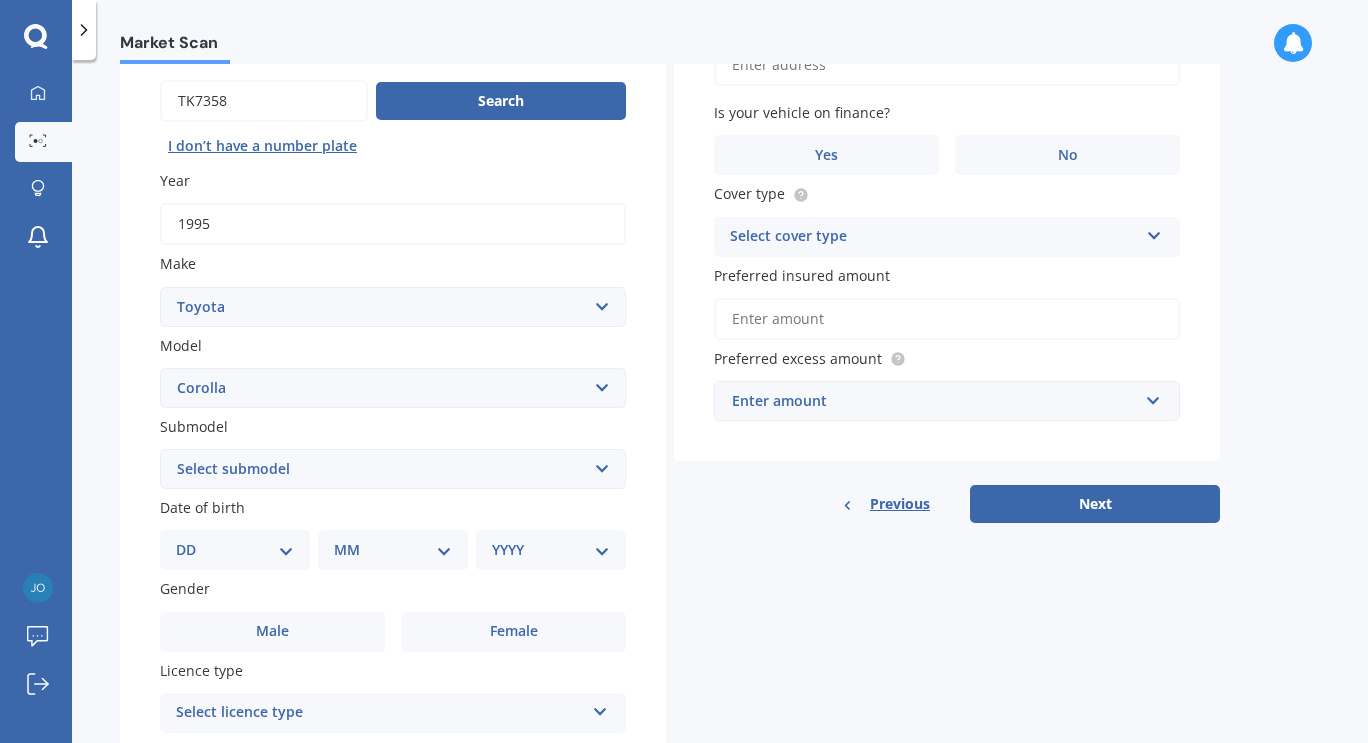 click on "Select submodel (All other) Axio Diesel Fielder 2WD Fielder 4WD FXGT GL GLX 1.8 GLX Sedan GS GTI GTI Sports GX 1.6 GX 1.8 GX CVT Hatch GX Sedan GX Wagon auto GX Wagon manual Hatch Hybrid Hybrid Levin 1.6 Levin SX Hatch Levin ZR Hatch Runx SE 1.5 Sportivo Non Turbo 1.8 Litre Sportivo Turbo 1.8 Litre Sprinter Sprinter GT Touring 4WD wagon Touring S/W Touring Wagon Hybrid TS 1.8 Van XL ZR Sedan" at bounding box center [393, 469] 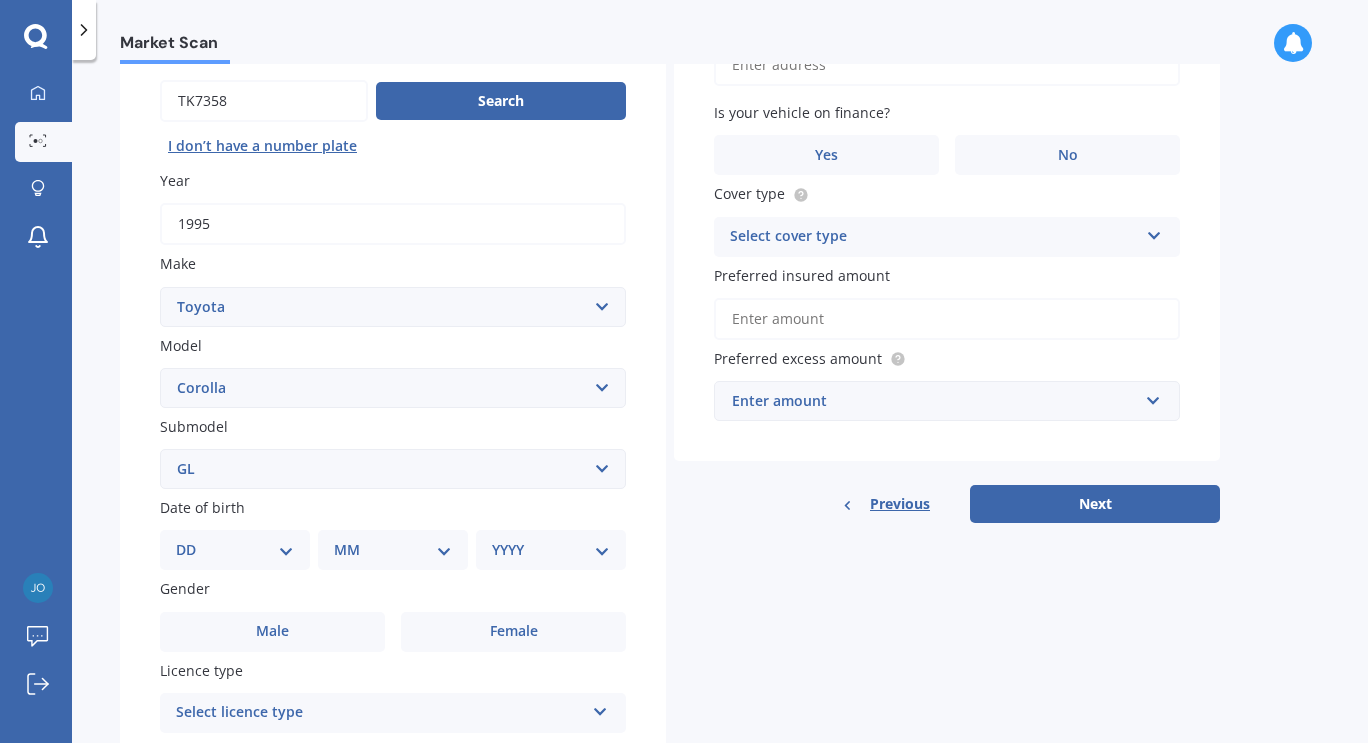 click on "Select submodel (All other) Axio Diesel Fielder 2WD Fielder 4WD FXGT GL GLX 1.8 GLX Sedan GS GTI GTI Sports GX 1.6 GX 1.8 GX CVT Hatch GX Sedan GX Wagon auto GX Wagon manual Hatch Hybrid Hybrid Levin 1.6 Levin SX Hatch Levin ZR Hatch Runx SE 1.5 Sportivo Non Turbo 1.8 Litre Sportivo Turbo 1.8 Litre Sprinter Sprinter GT Touring 4WD wagon Touring S/W Touring Wagon Hybrid TS 1.8 Van XL ZR Sedan" at bounding box center [393, 469] 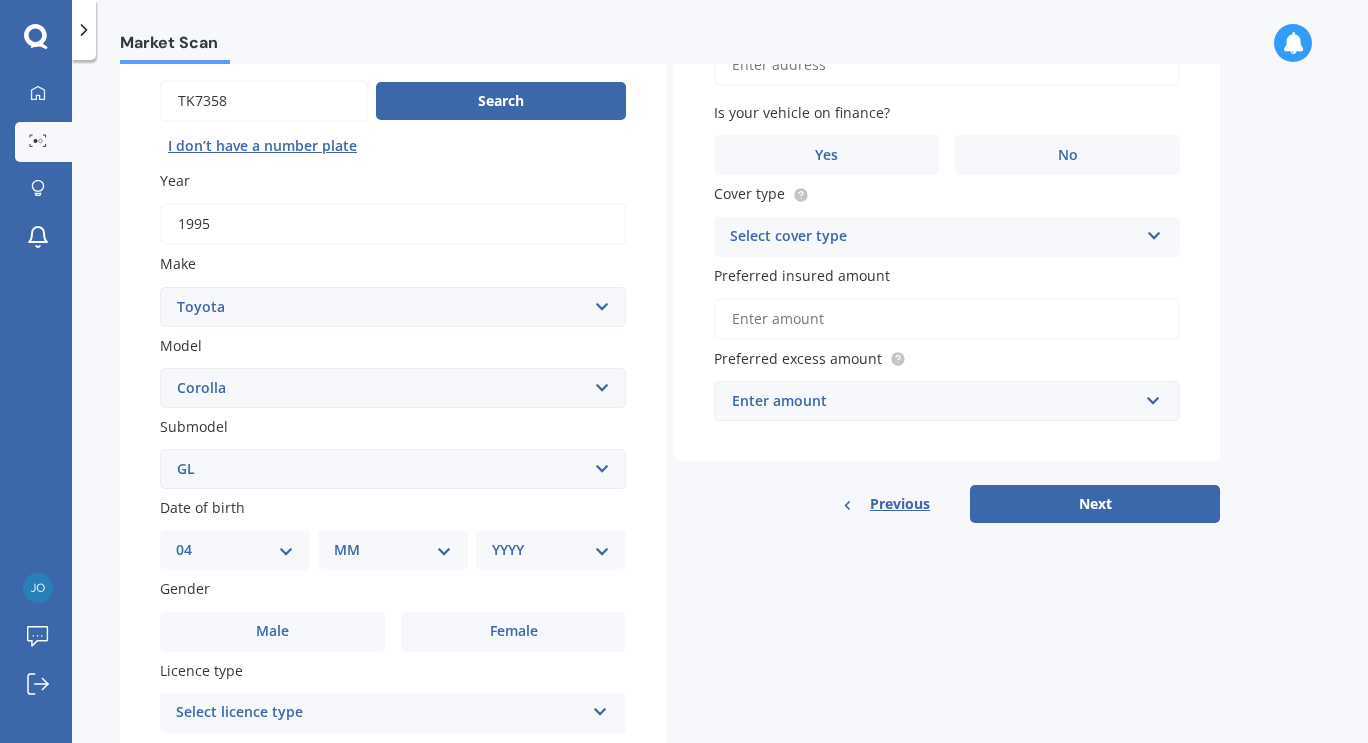 click on "DD 01 02 03 04 05 06 07 08 09 10 11 12 13 14 15 16 17 18 19 20 21 22 23 24 25 26 27 28 29 30 31" at bounding box center (235, 550) 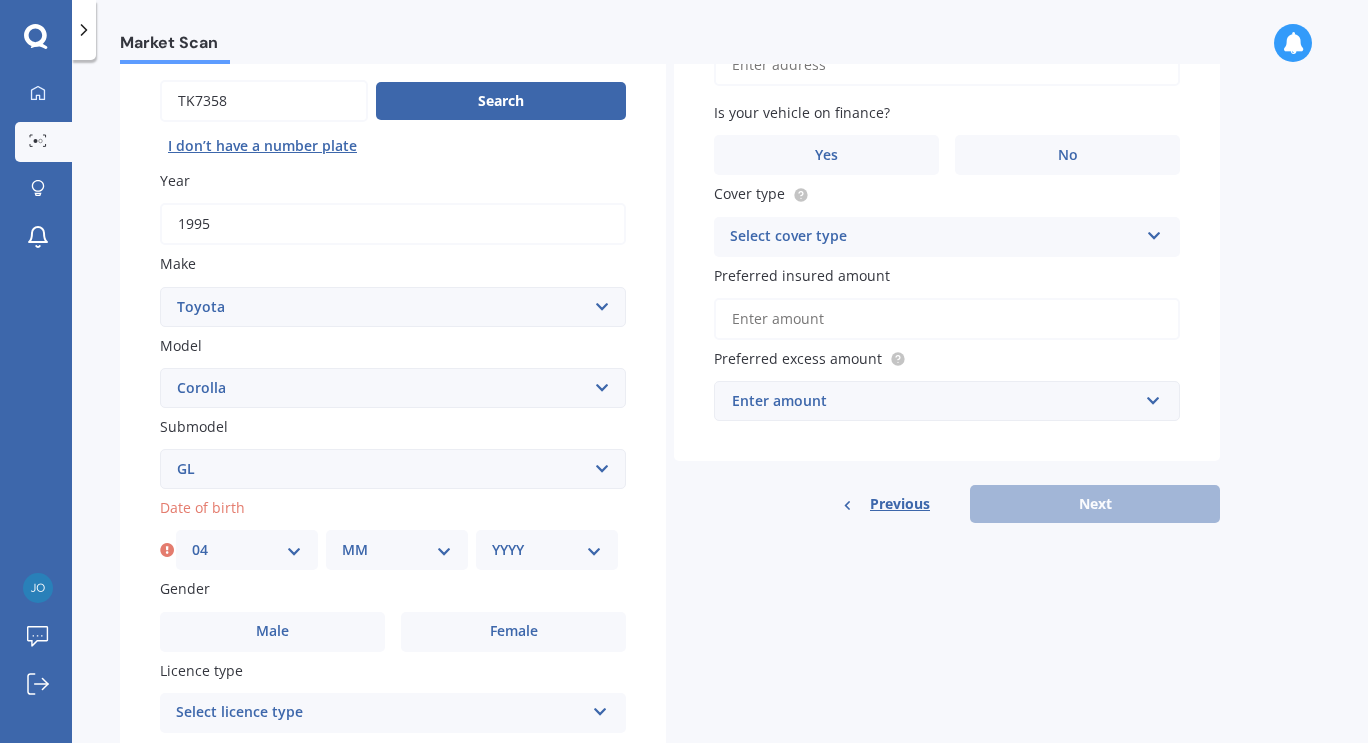 click on "MM 01 02 03 04 05 06 07 08 09 10 11 12" at bounding box center [397, 550] 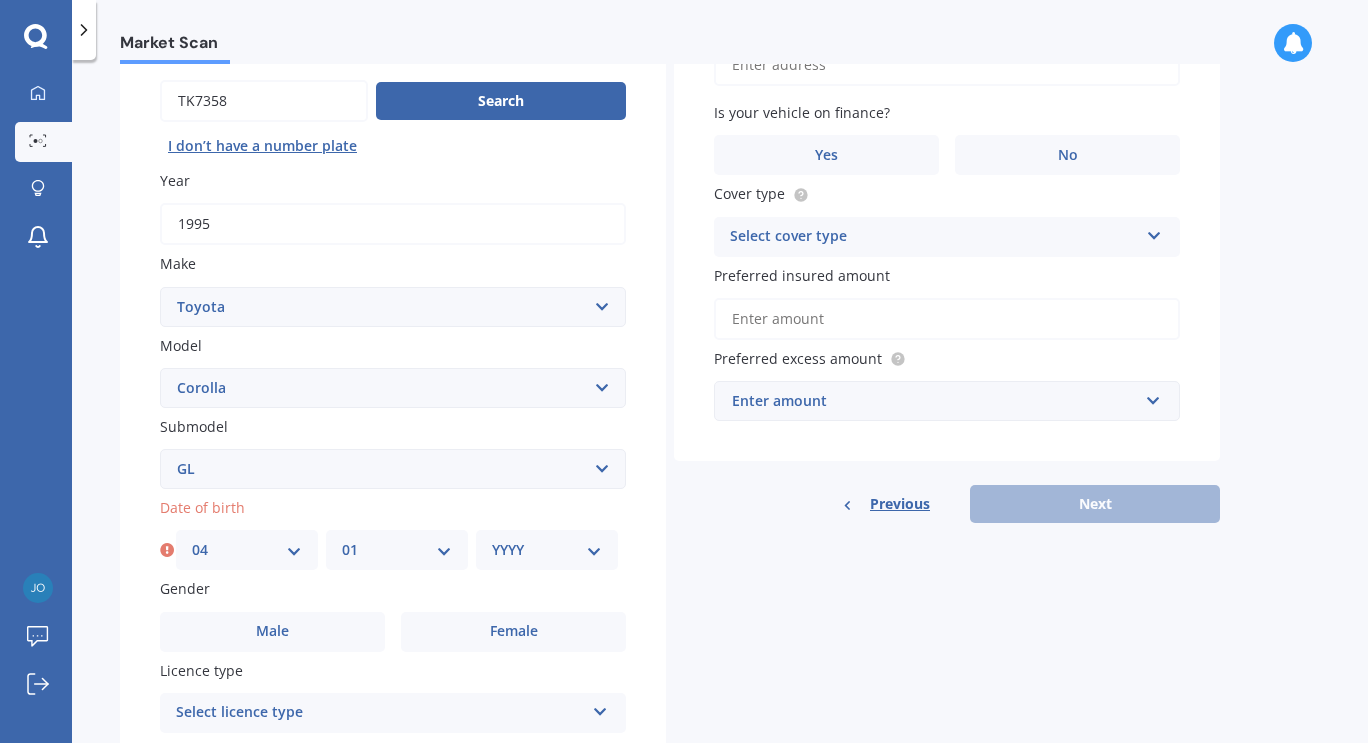 click on "MM 01 02 03 04 05 06 07 08 09 10 11 12" at bounding box center [397, 550] 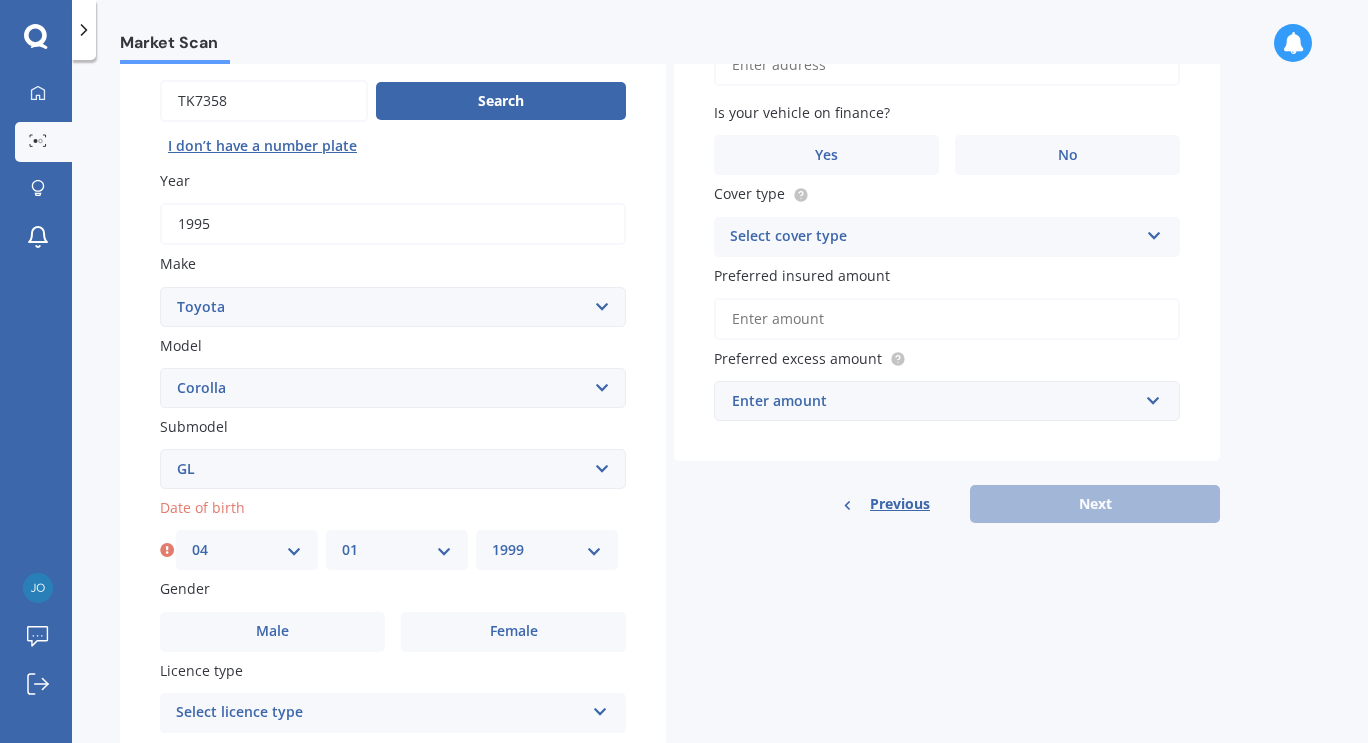 click on "YYYY 2025 2024 2023 2022 2021 2020 2019 2018 2017 2016 2015 2014 2013 2012 2011 2010 2009 2008 2007 2006 2005 2004 2003 2002 2001 2000 1999 1998 1997 1996 1995 1994 1993 1992 1991 1990 1989 1988 1987 1986 1985 1984 1983 1982 1981 1980 1979 1978 1977 1976 1975 1974 1973 1972 1971 1970 1969 1968 1967 1966 1965 1964 1963 1962 1961 1960 1959 1958 1957 1956 1955 1954 1953 1952 1951 1950 1949 1948 1947 1946 1945 1944 1943 1942 1941 1940 1939 1938 1937 1936 1935 1934 1933 1932 1931 1930 1929 1928 1927 1926" at bounding box center [547, 550] 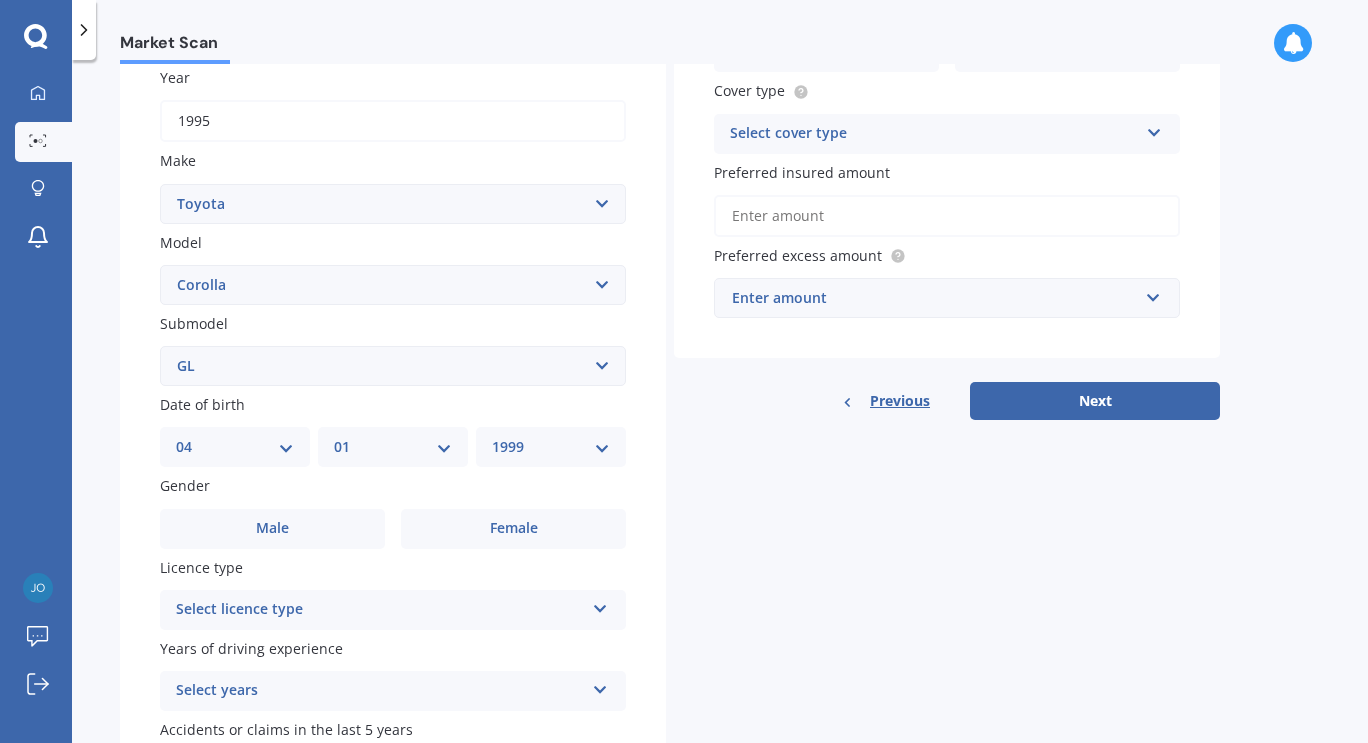 scroll, scrollTop: 322, scrollLeft: 0, axis: vertical 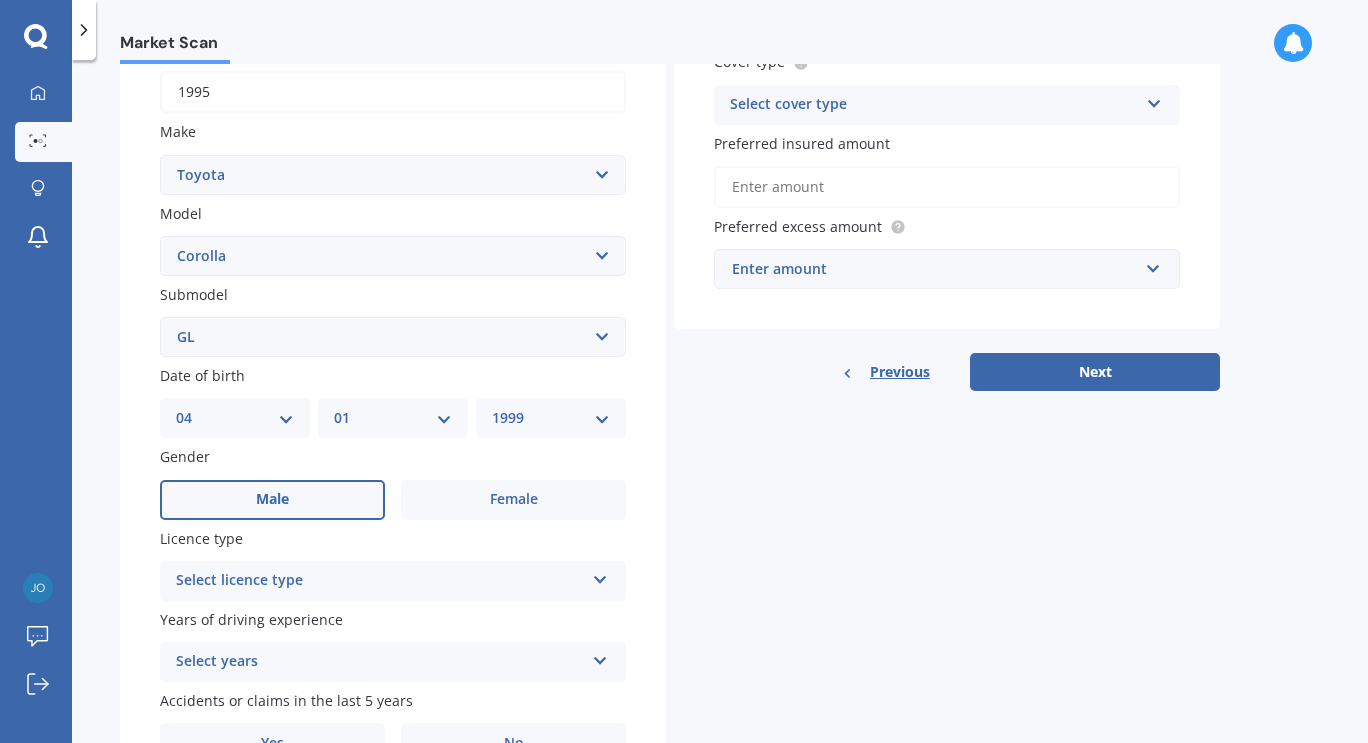 click on "Male" at bounding box center [272, 500] 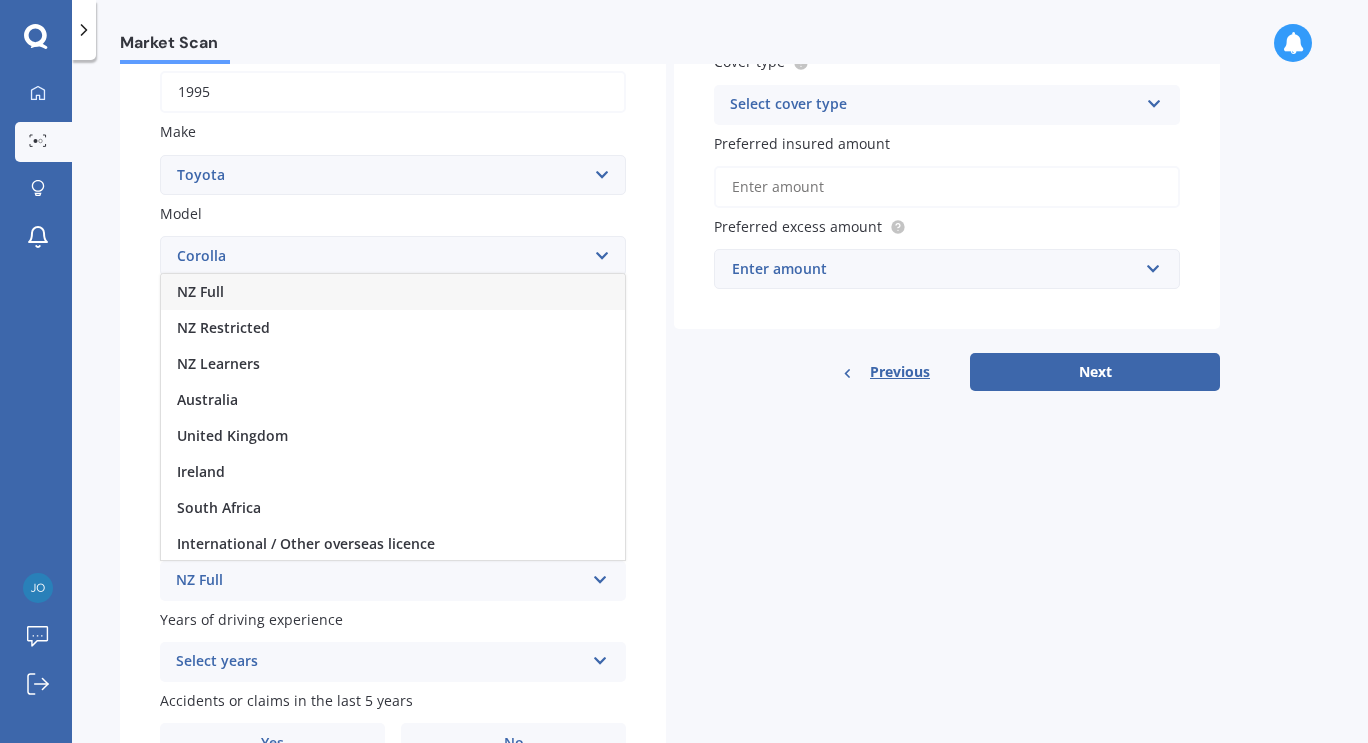 click on "NZ Full" at bounding box center (393, 292) 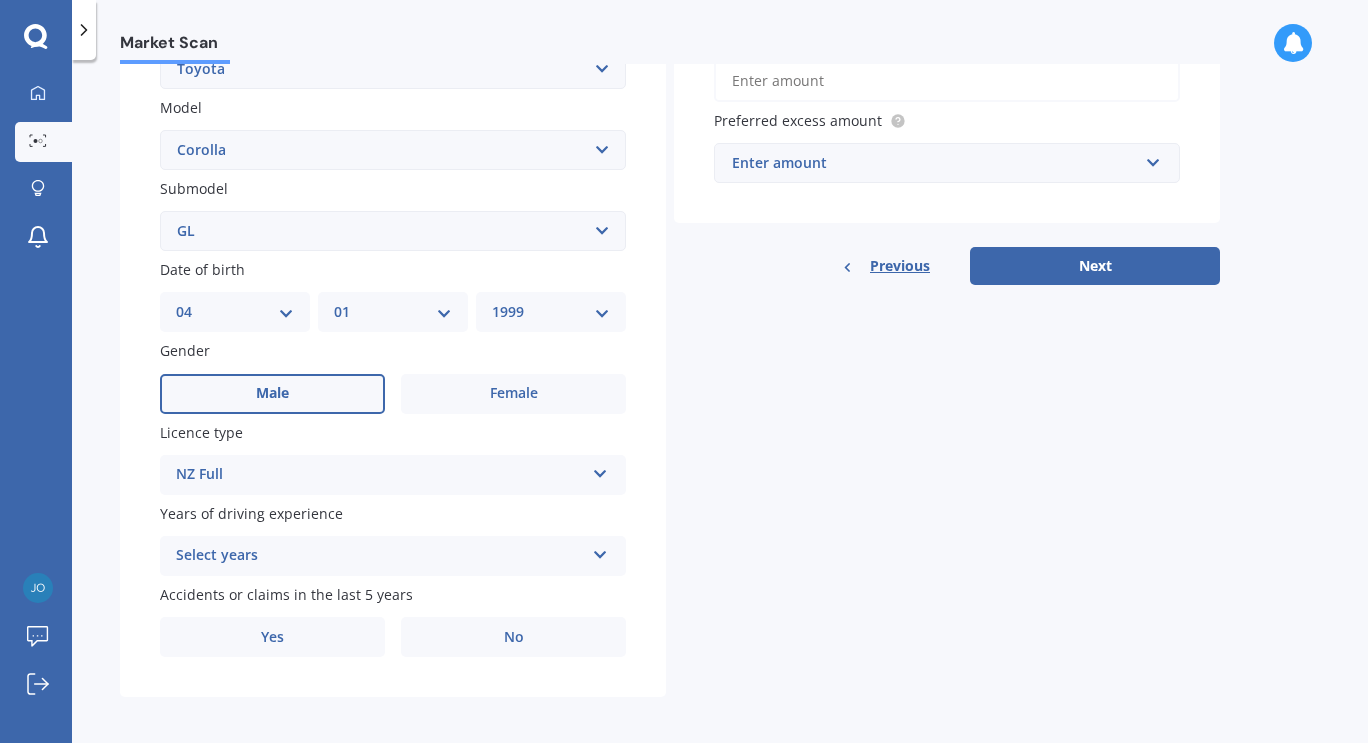 scroll, scrollTop: 439, scrollLeft: 0, axis: vertical 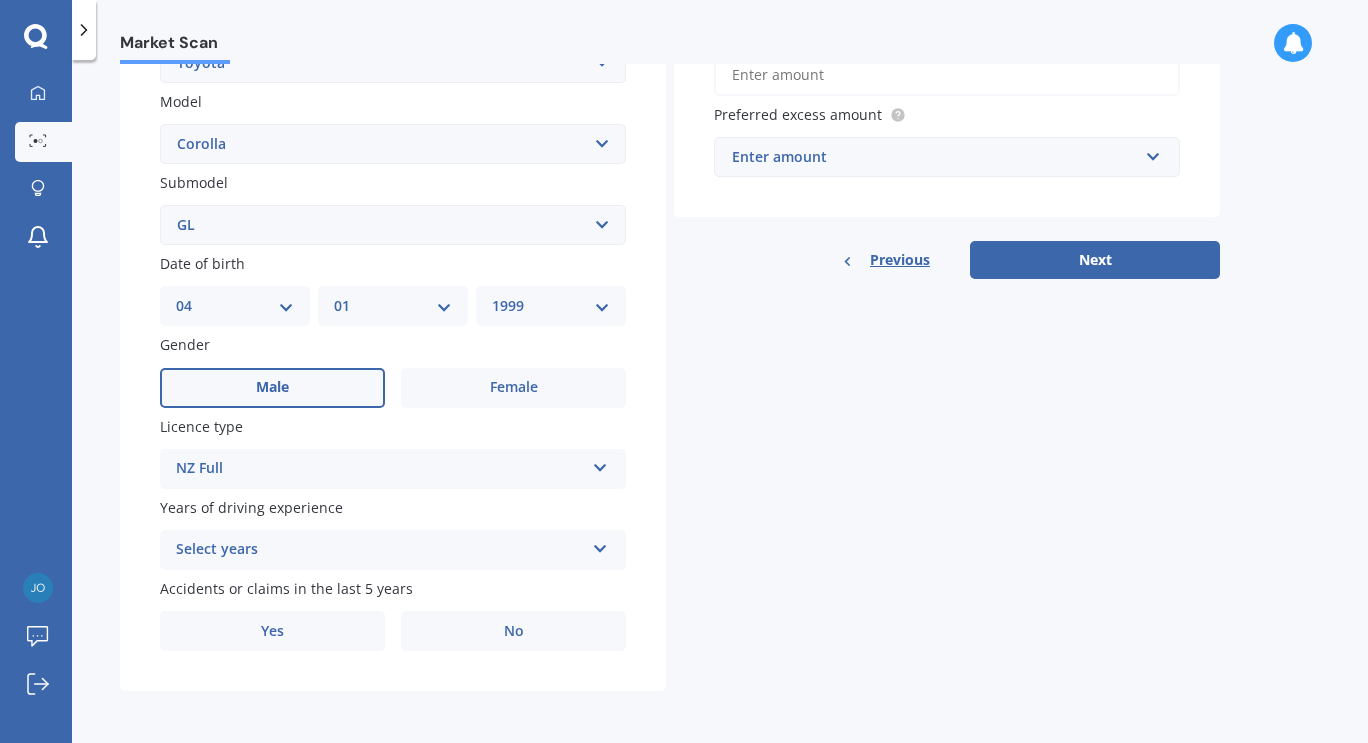 click on "Select years" at bounding box center (380, 550) 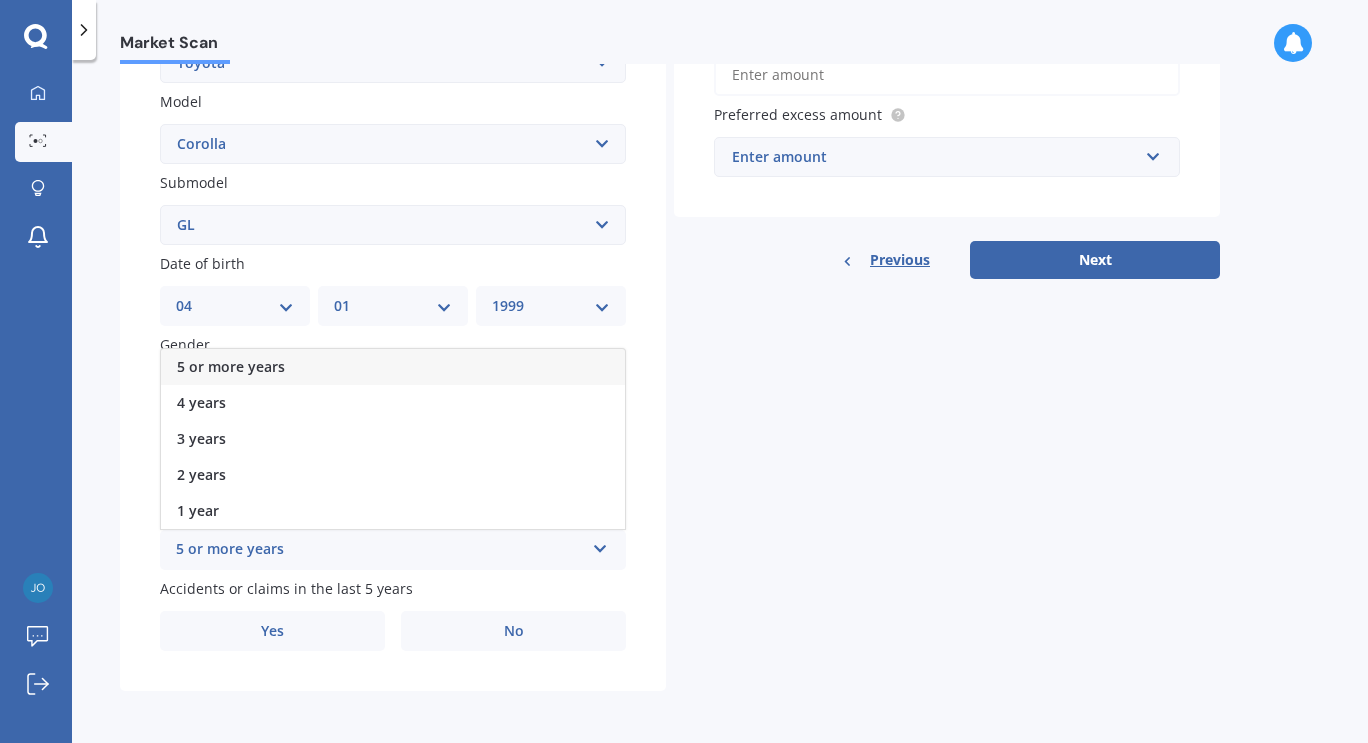 click on "5 or more years" at bounding box center (393, 367) 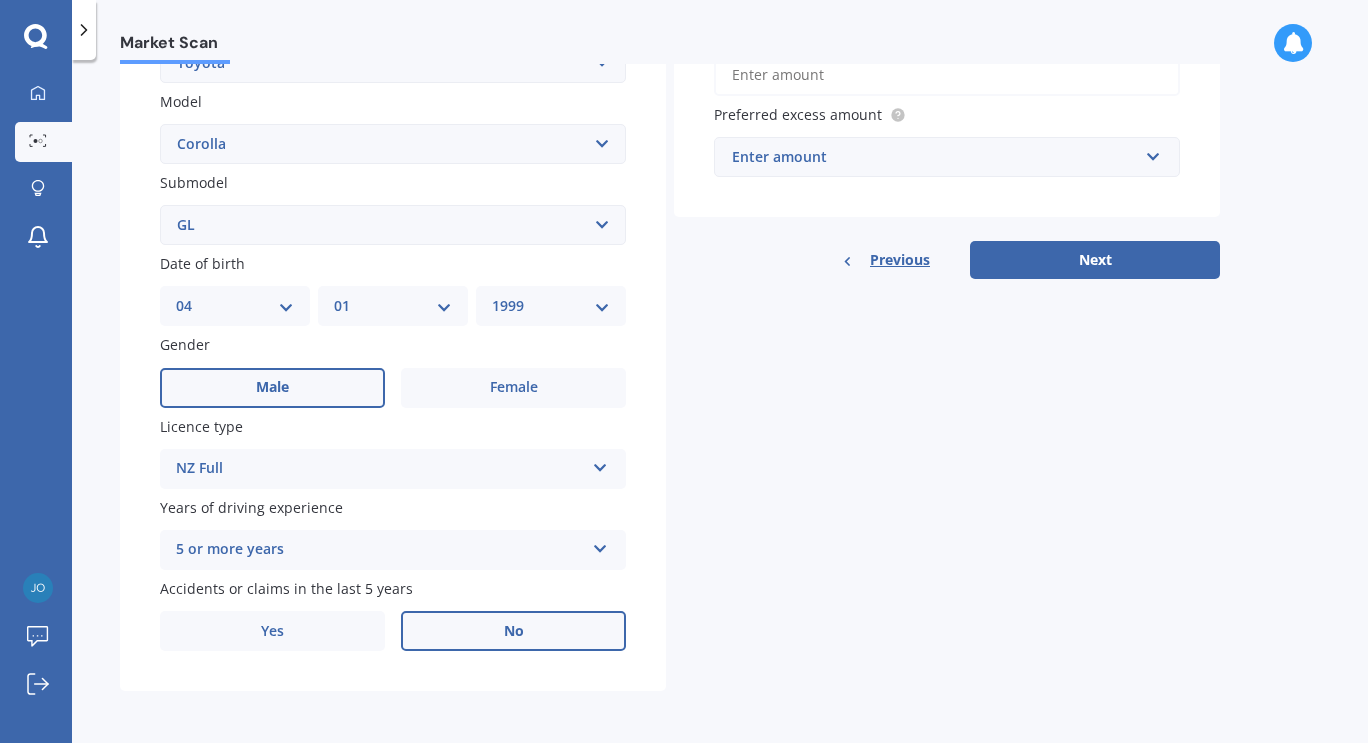 click on "No" at bounding box center [513, 631] 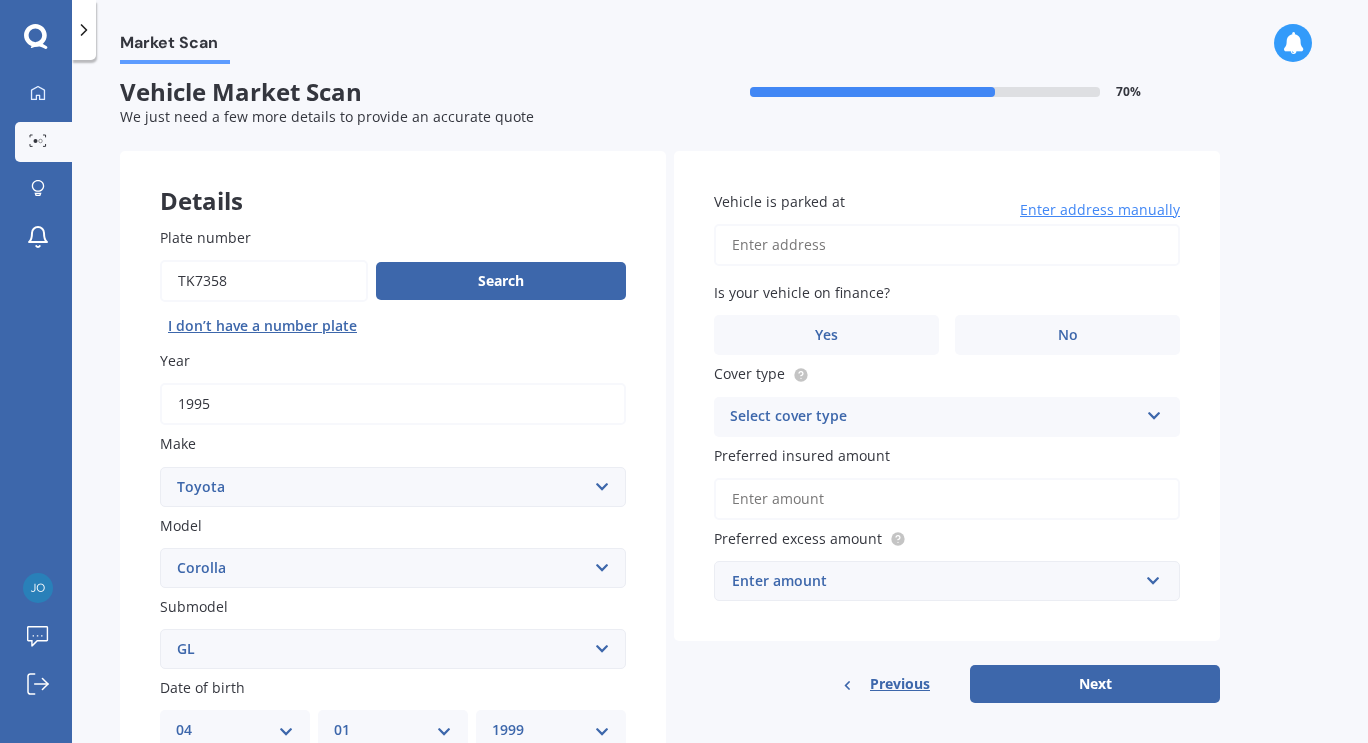 scroll, scrollTop: 0, scrollLeft: 0, axis: both 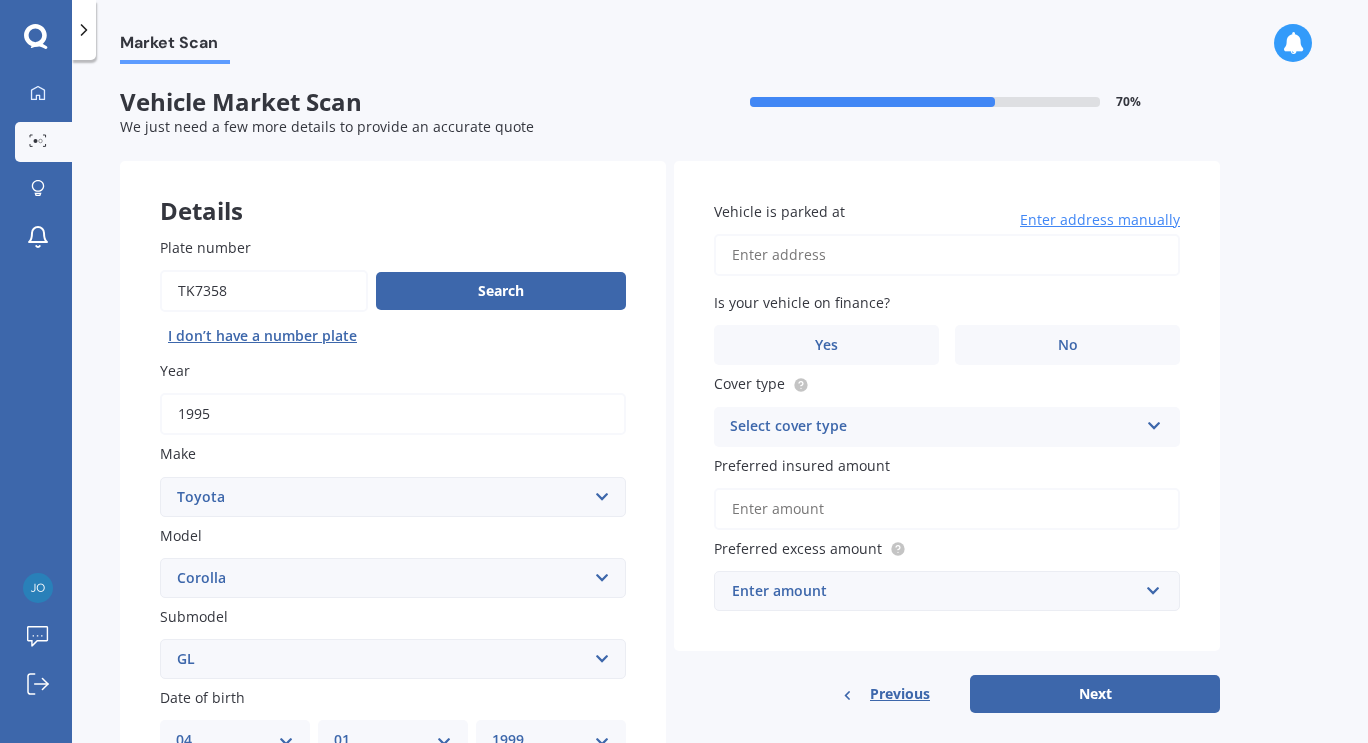 click on "Vehicle is parked at" at bounding box center [947, 255] 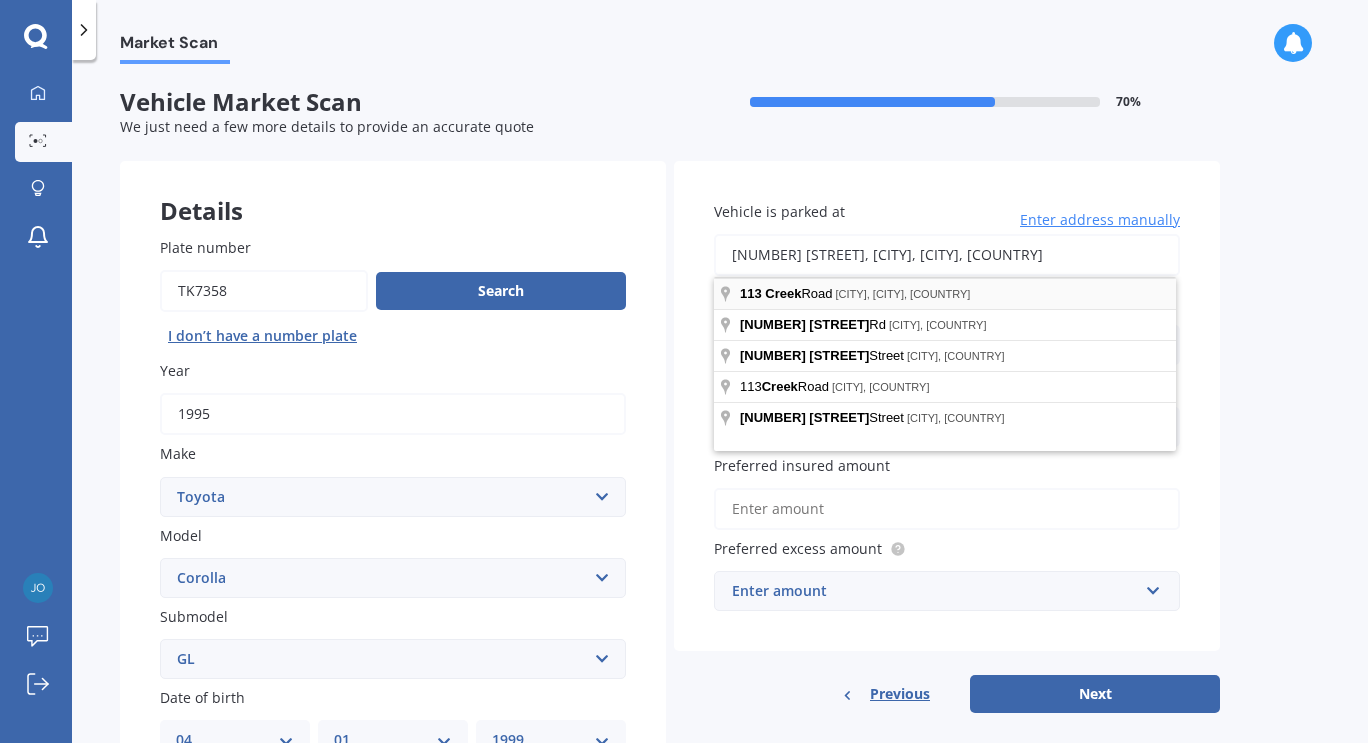 type on "[NUMBER] [STREET], [CITY], [CITY] [POSTALCODE]" 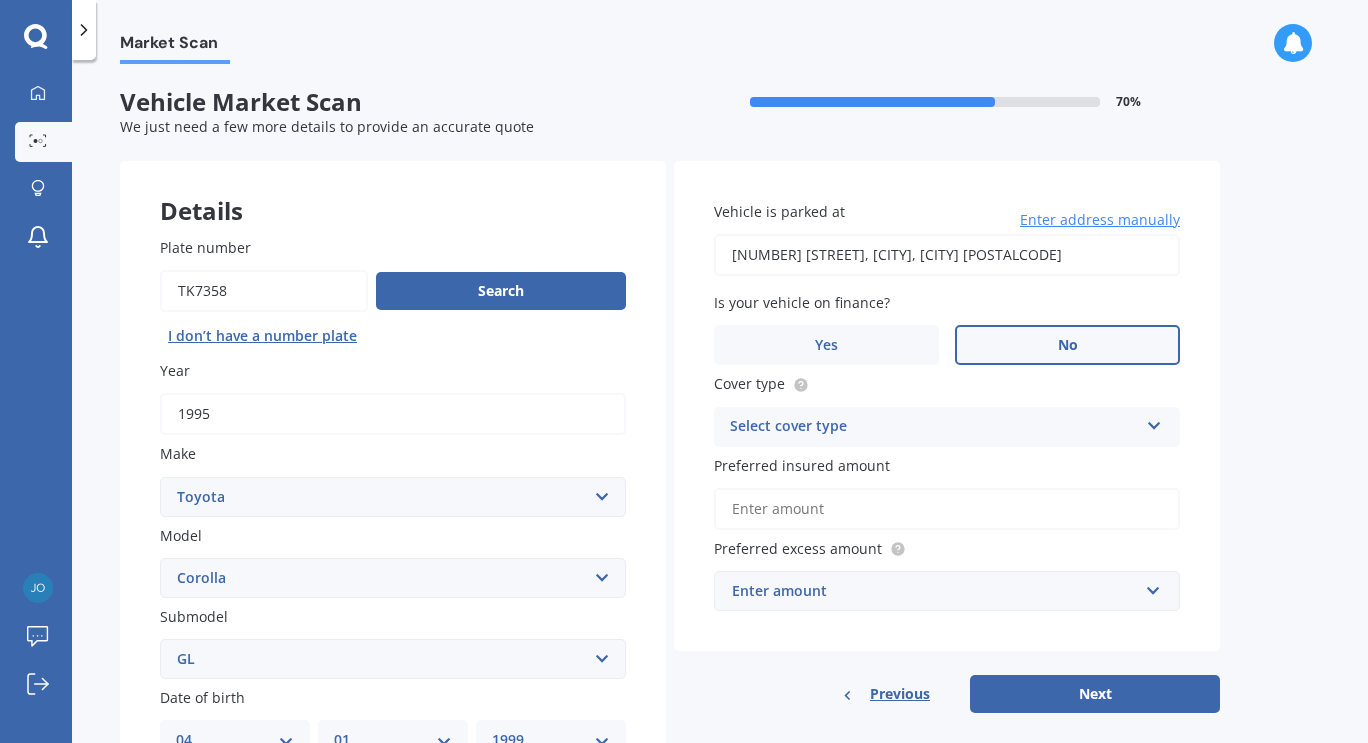 click on "No" at bounding box center [1067, 345] 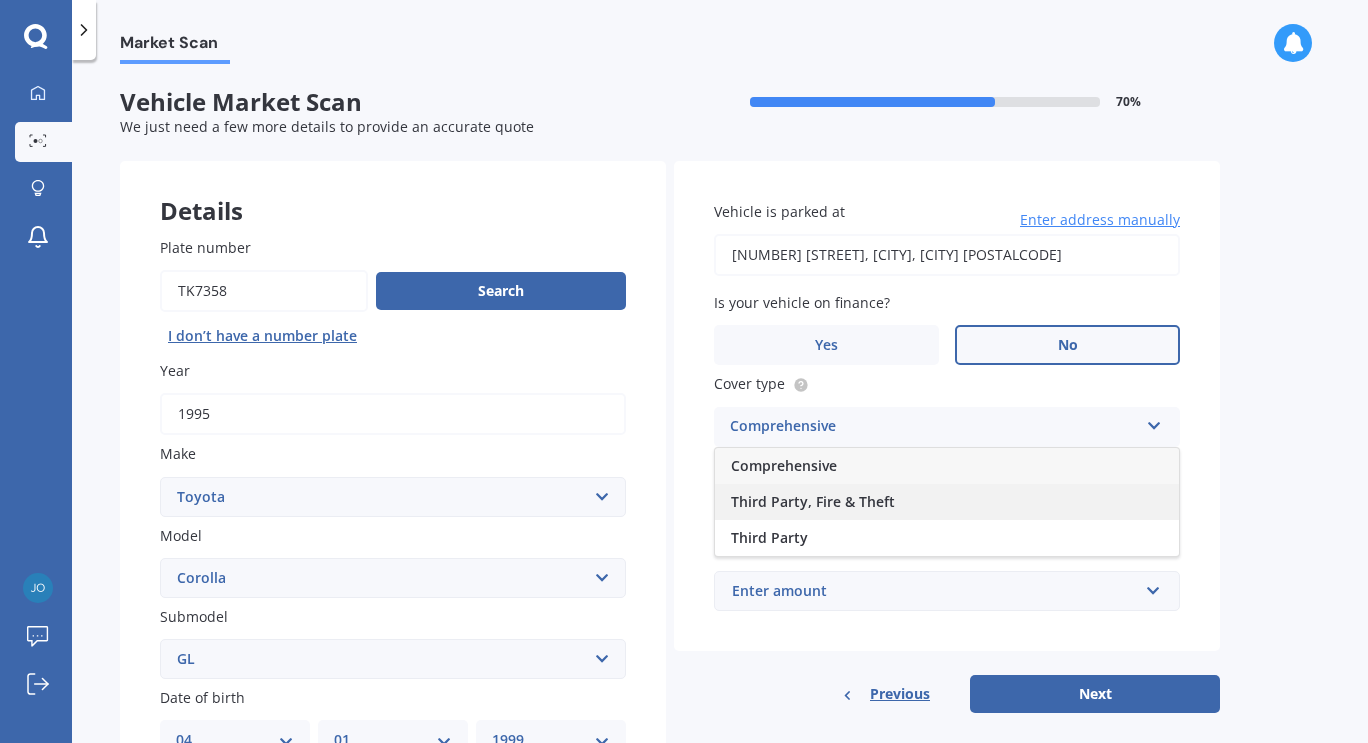 click on "Third Party, Fire & Theft" at bounding box center [813, 501] 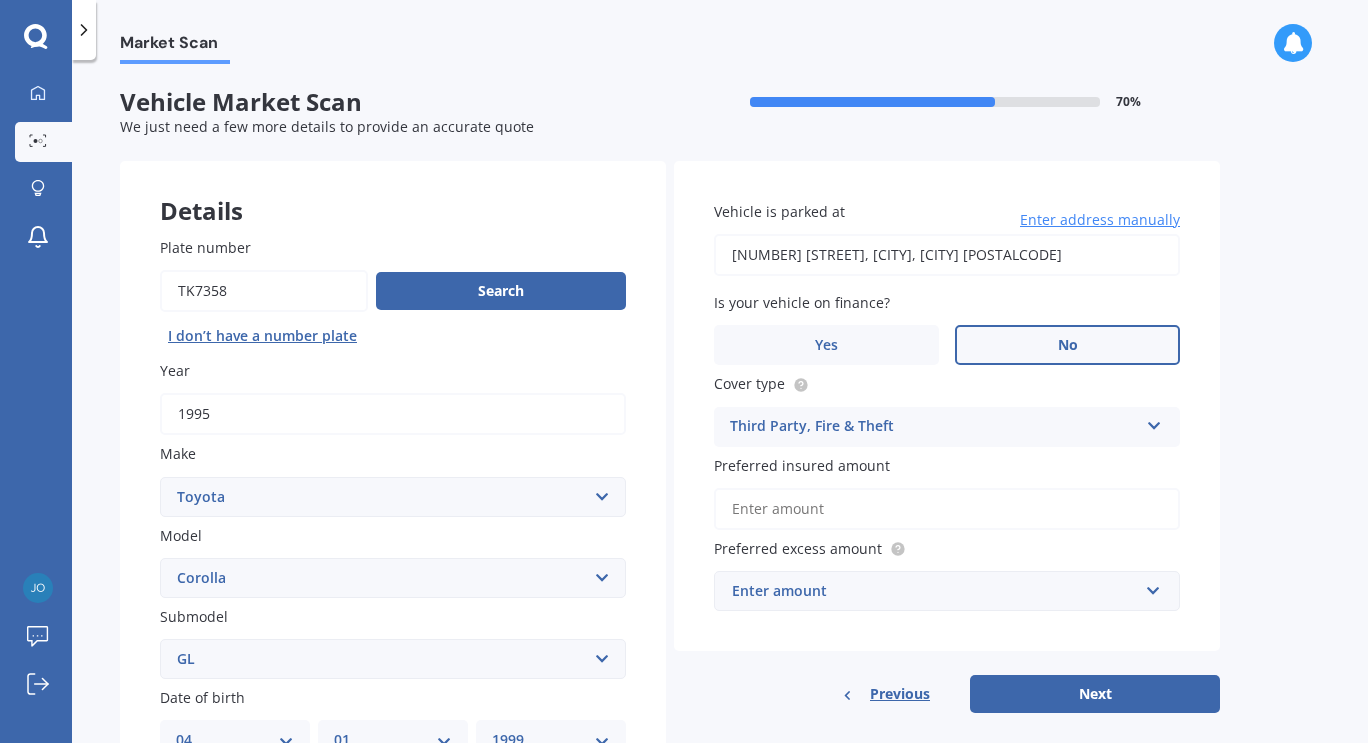 click on "Preferred insured amount" at bounding box center [947, 509] 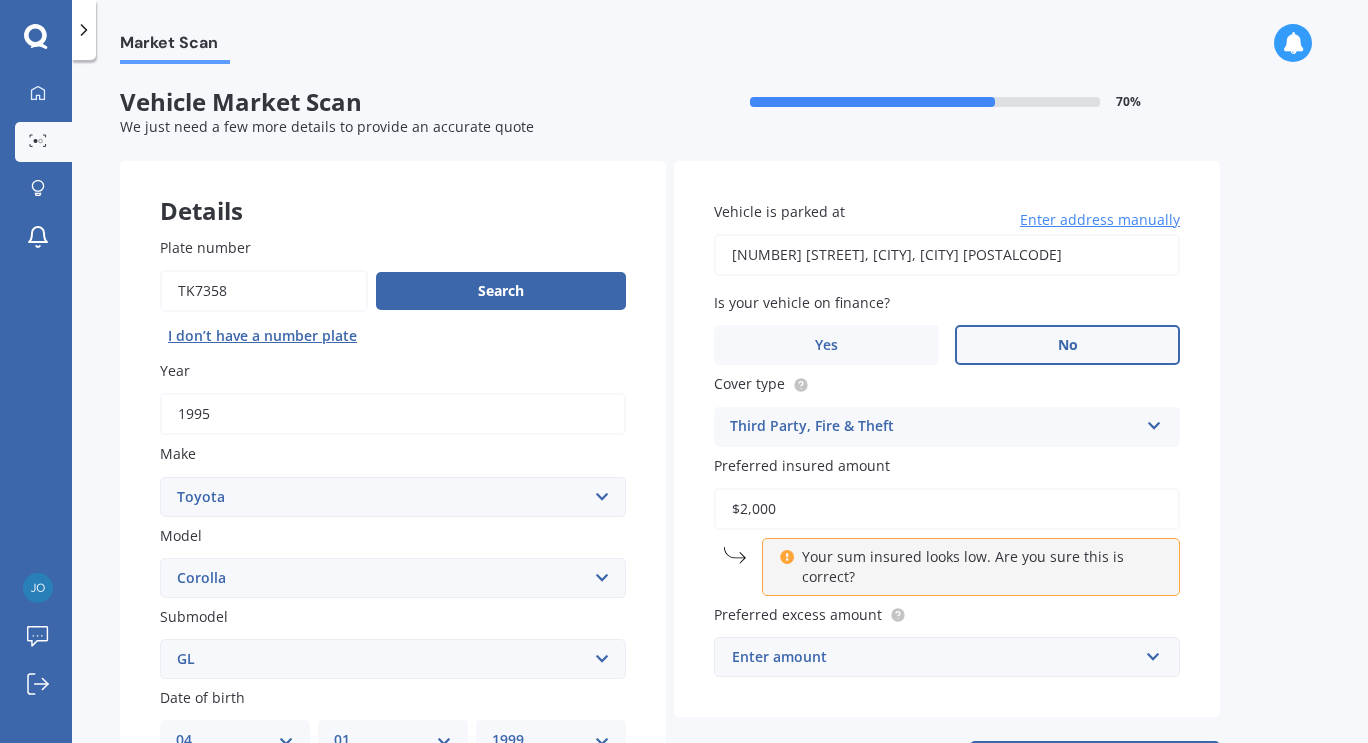 type on "$2,000" 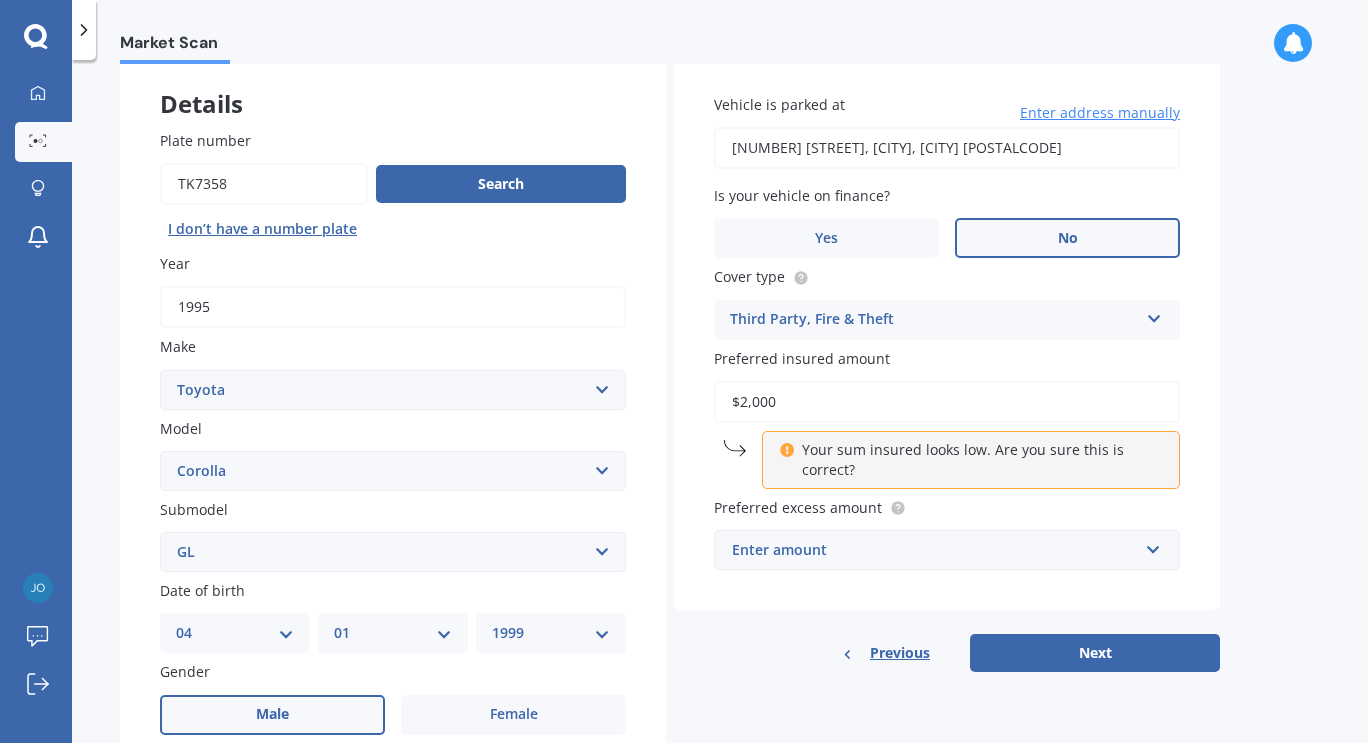 click on "$2,000 Your sum insured looks low. Are you sure this is correct?" at bounding box center (947, 435) 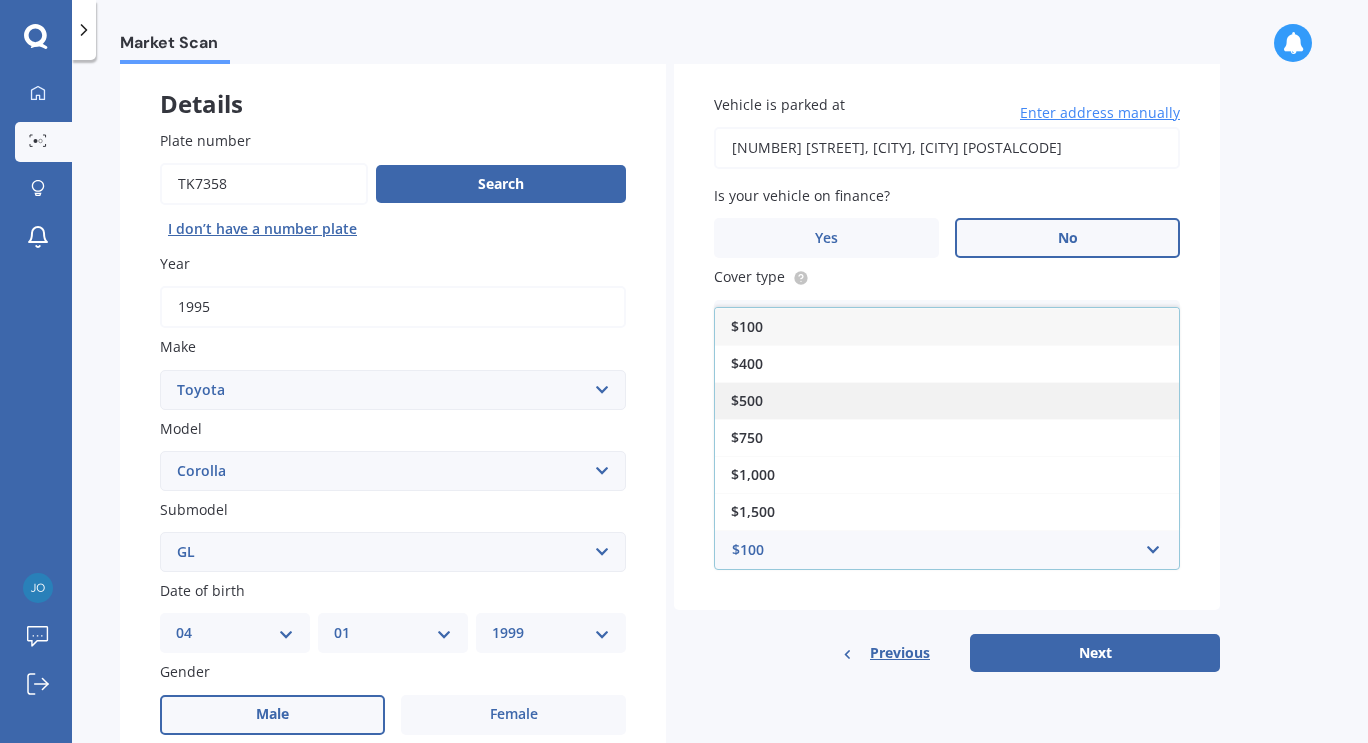 click on "$500" at bounding box center [947, 400] 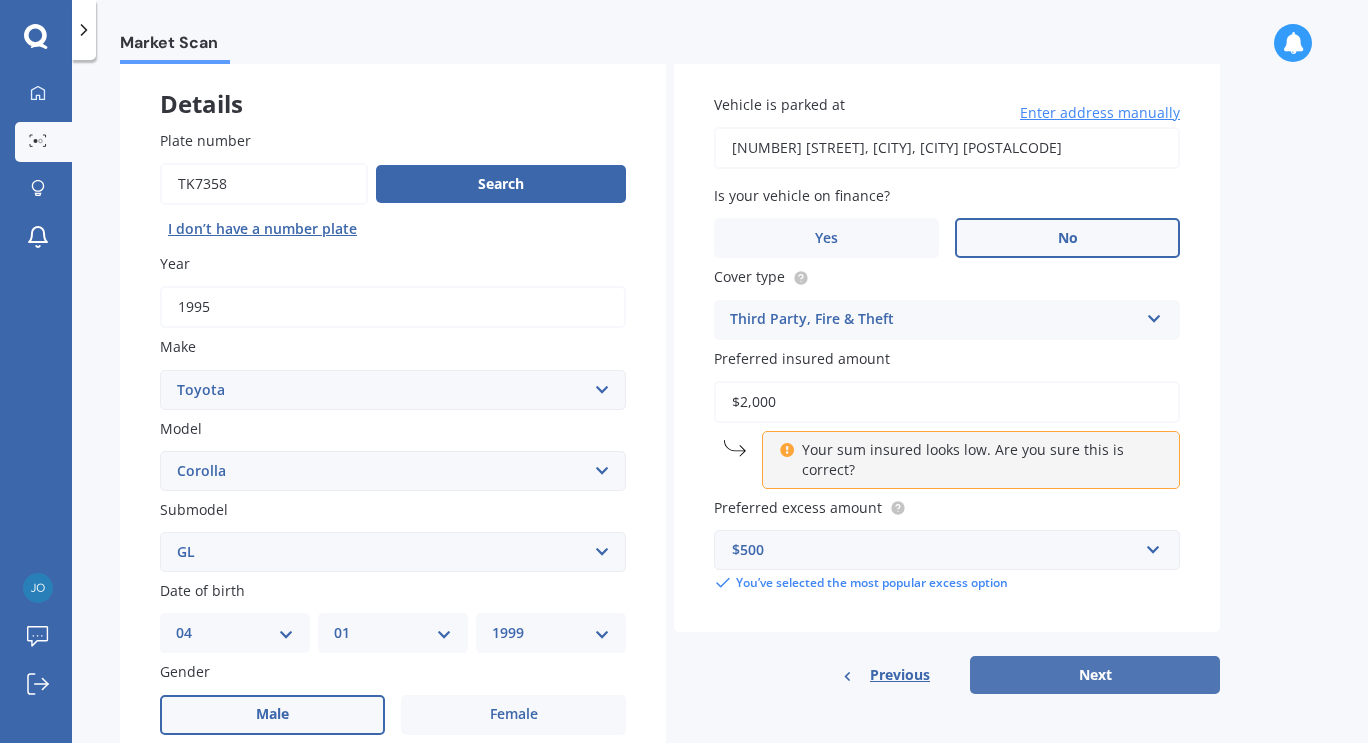 click on "Next" at bounding box center (1095, 675) 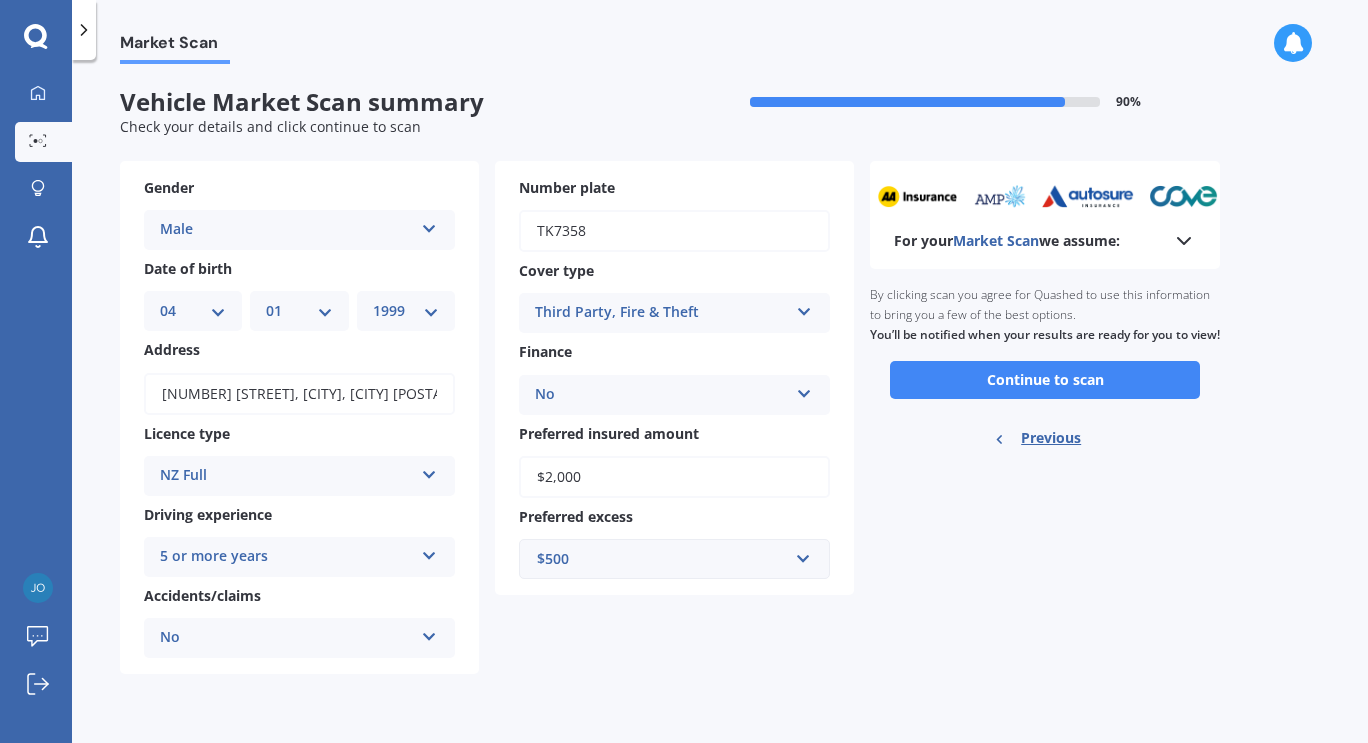 scroll, scrollTop: 0, scrollLeft: 0, axis: both 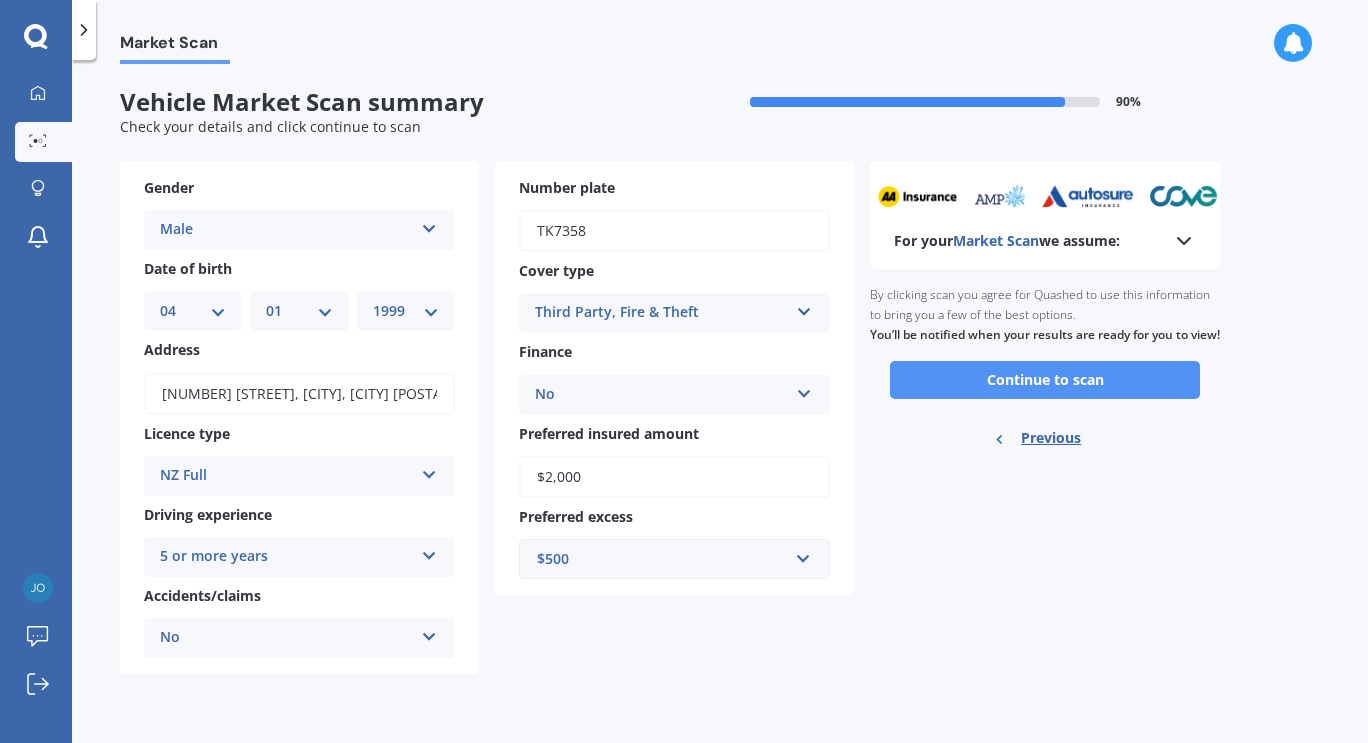 click on "Continue to scan" at bounding box center (1045, 380) 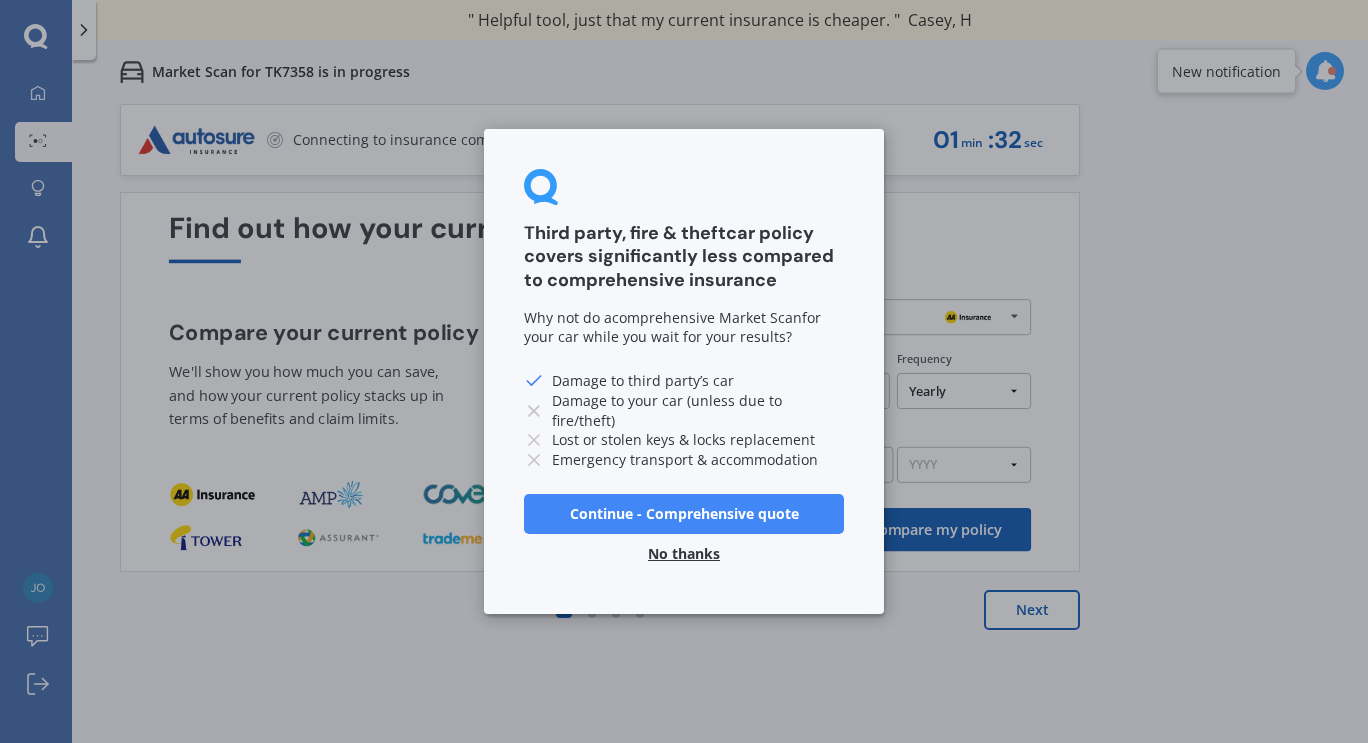 click on "No thanks" at bounding box center (684, 554) 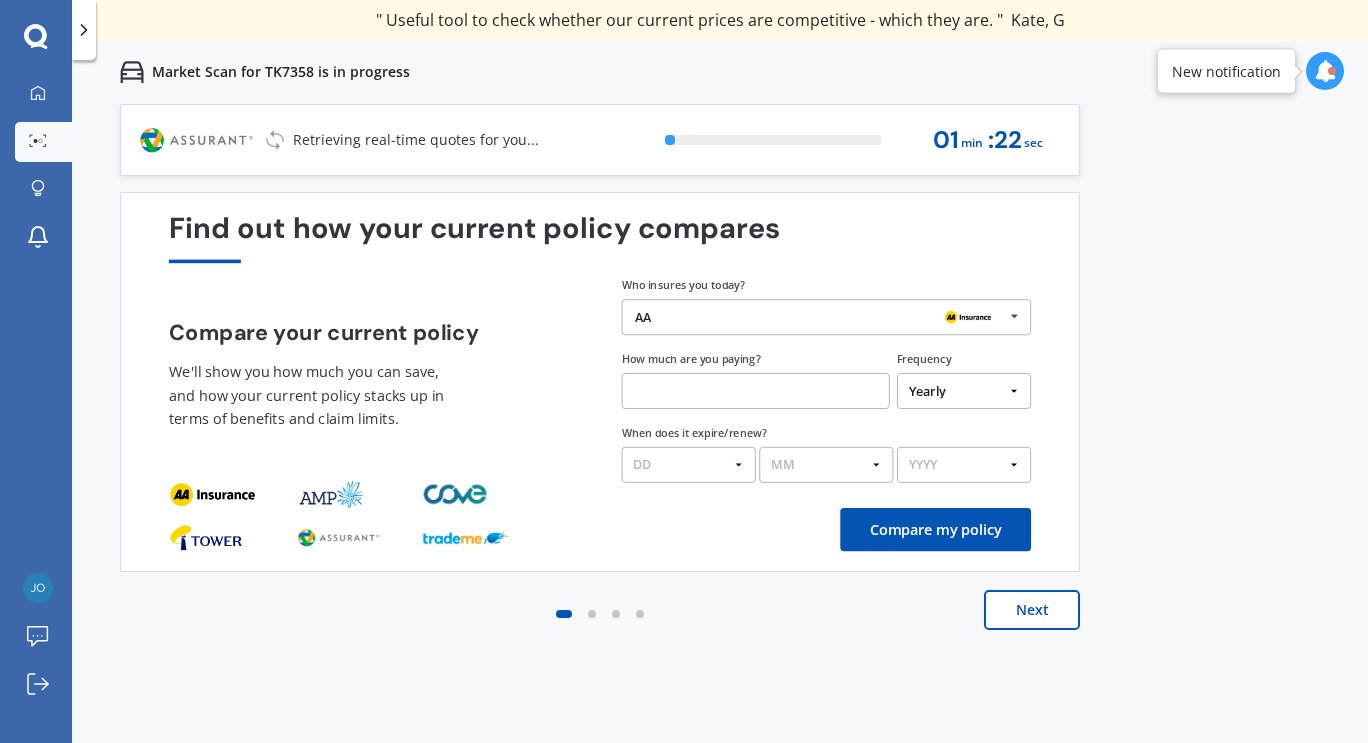 click at bounding box center (967, 318) 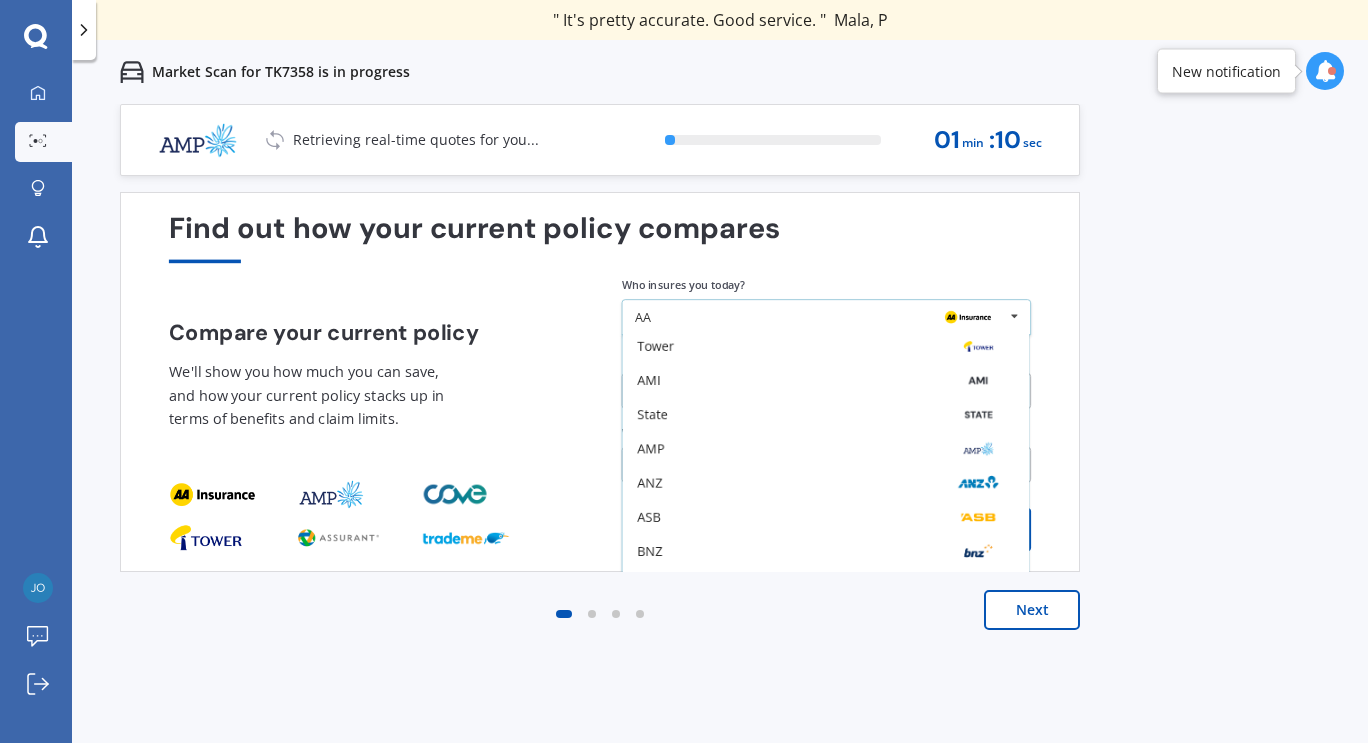 scroll, scrollTop: 131, scrollLeft: 0, axis: vertical 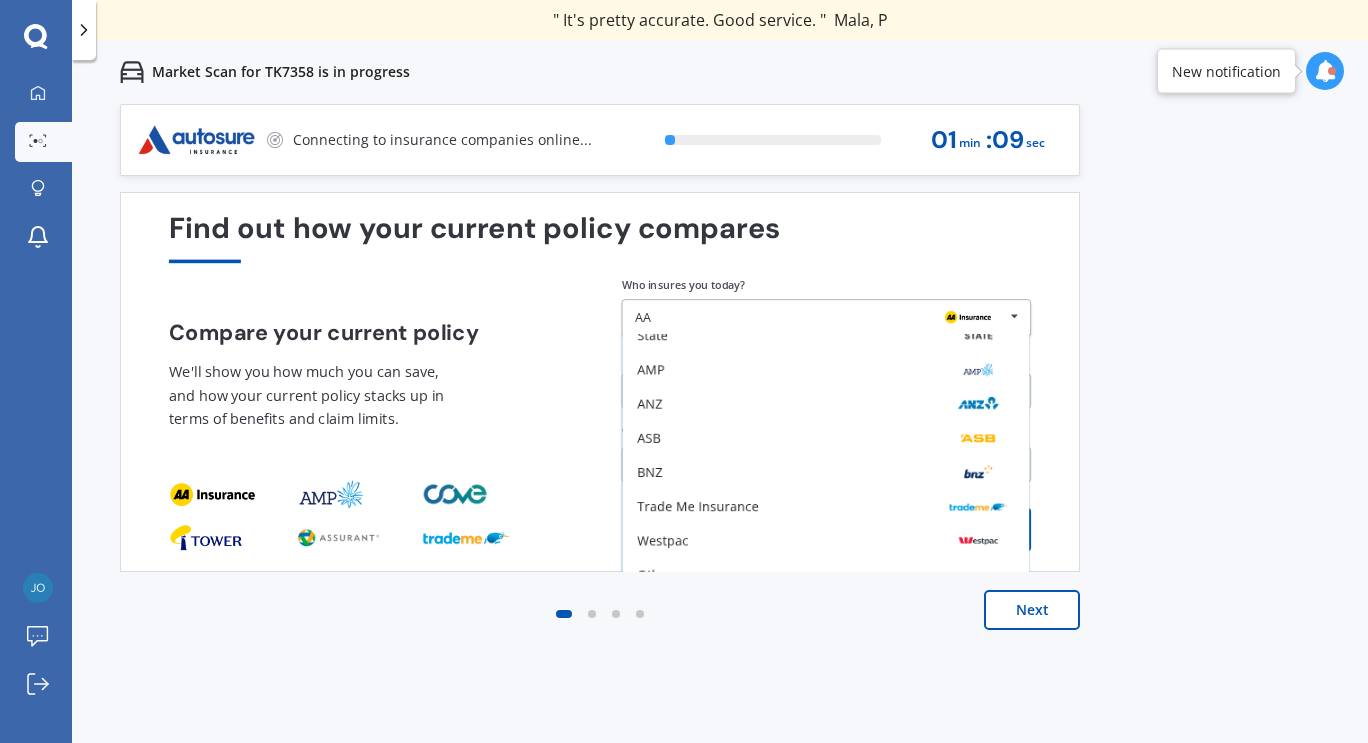 click on "Previous 60,000+ Kiwis have signed up to shop and save on insurance with us " Helpful tool, just that my current insurance is cheaper. " [FIRST], [INITIAL] " I have already recommended Quashed to many family and friends. This is fantastic. Thank you. " [FIRST], [INITIAL] " A very useful tool and is easy to use. Highly recommended! " [FIRST], [INITIAL] " Useful tool to check whether our current prices are competitive - which they are. " [FIRST], [INITIAL] " My current car insurance was half of the cheapest quoted here, so I'll stick with them. " [FIRST], [INITIAL] " Gave exactly the same results. " [FIRST], [INITIAL] " It's pretty accurate. Good service. " [FIRST], [INITIAL] " That was very helpful as it provided all the details required to make the necessary decision. " [FIRST], [INITIAL] " I've already recommended to a number of people. " [FIRST], [INITIAL] " Good to know my existing cover is so good! " [FIRST], [INITIAL] " Excellent site! I saved $300 off my existing policy. " [FIRST], [INITIAL] " Great stuff team! first time using it, and it was very clear and concise. " [FIRST], [INITIAL] Next 0 % 01 min : 09 sec 1" at bounding box center [720, 475] 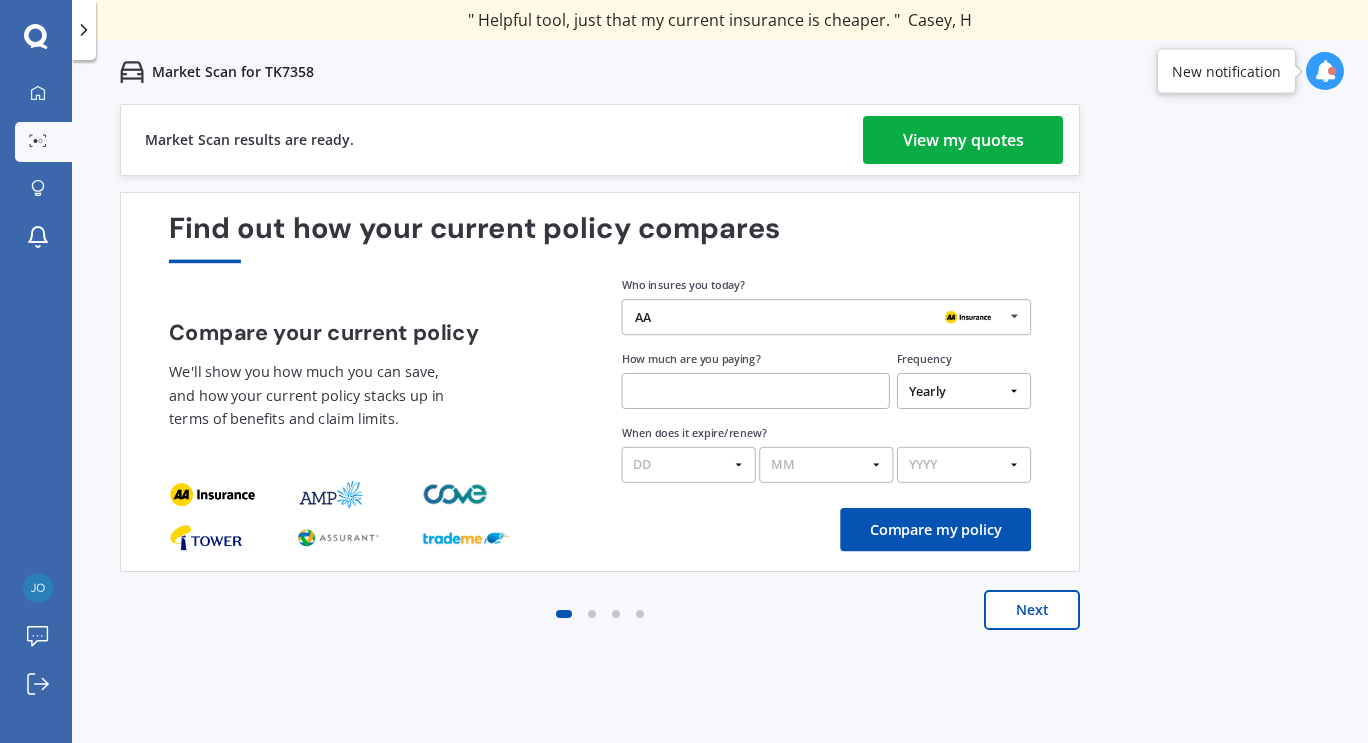 click on "View my quotes" at bounding box center [963, 140] 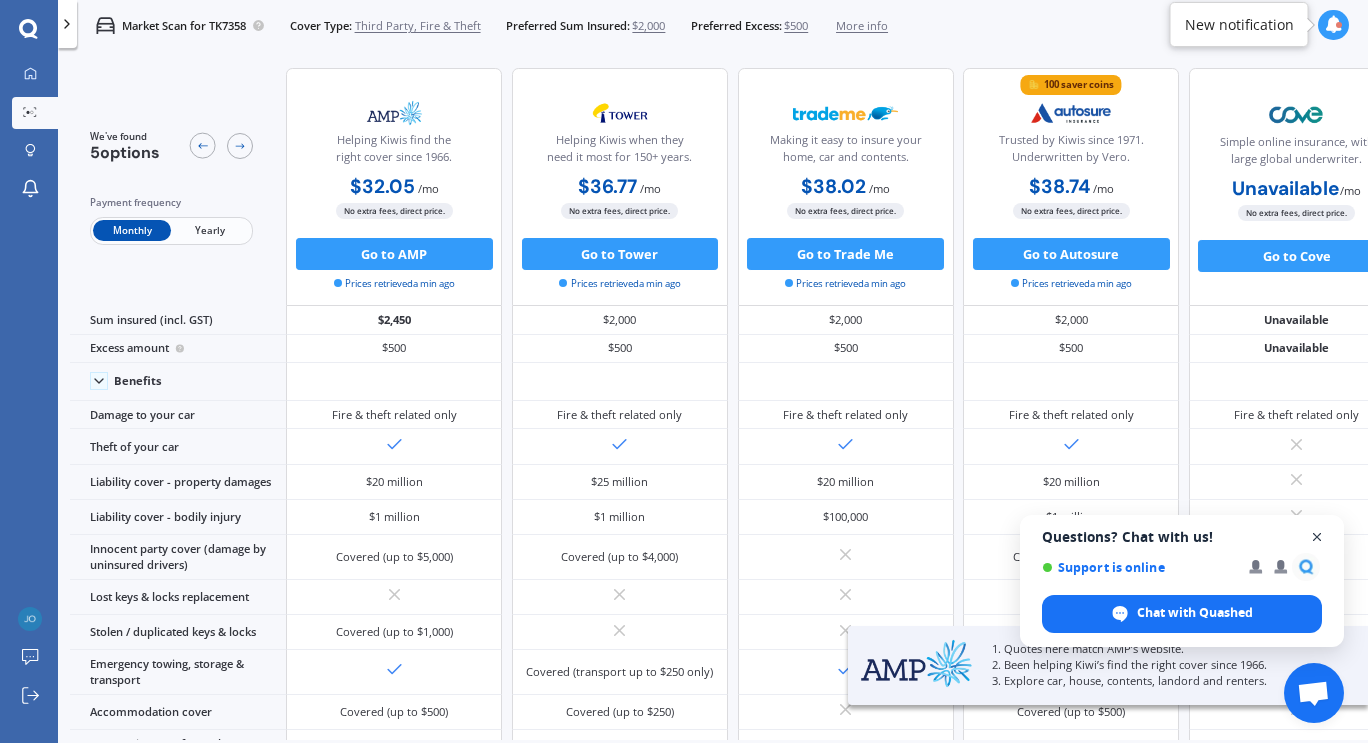 click at bounding box center [1317, 537] 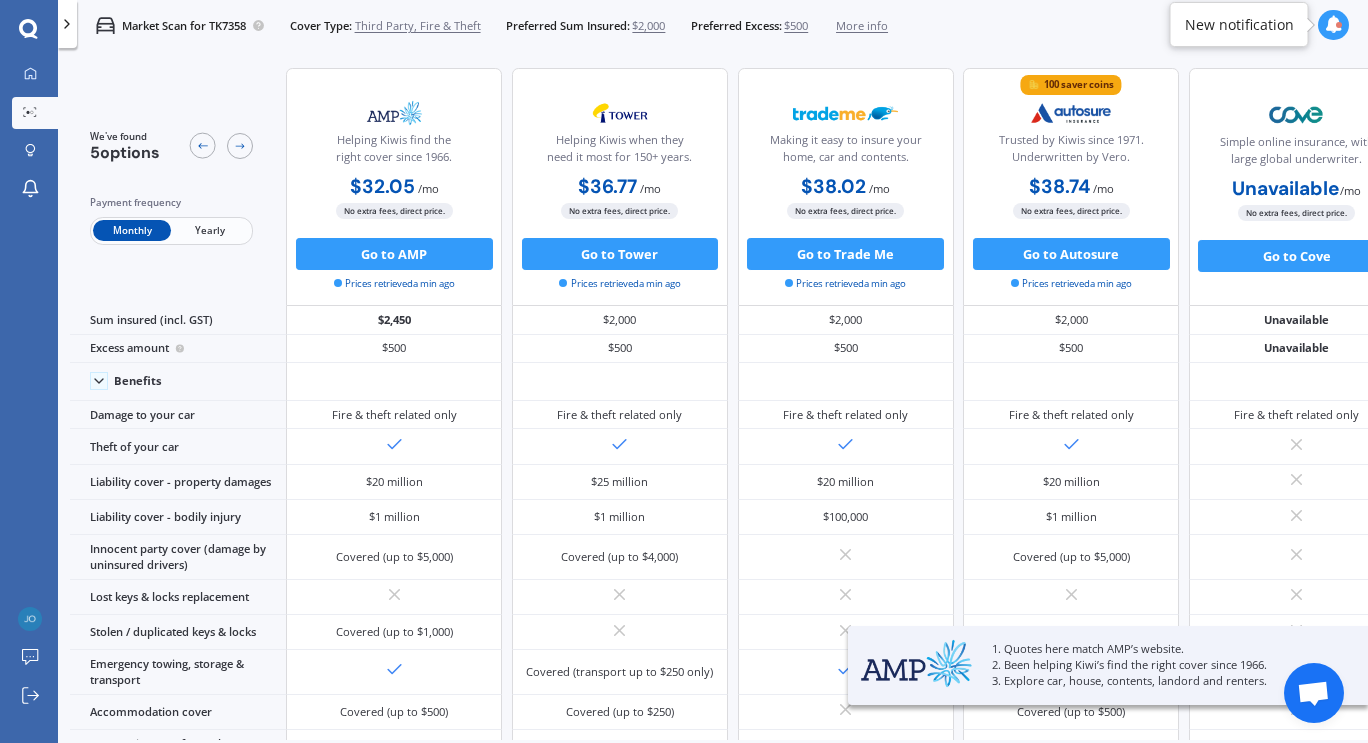 click on "Yearly" at bounding box center (210, 230) 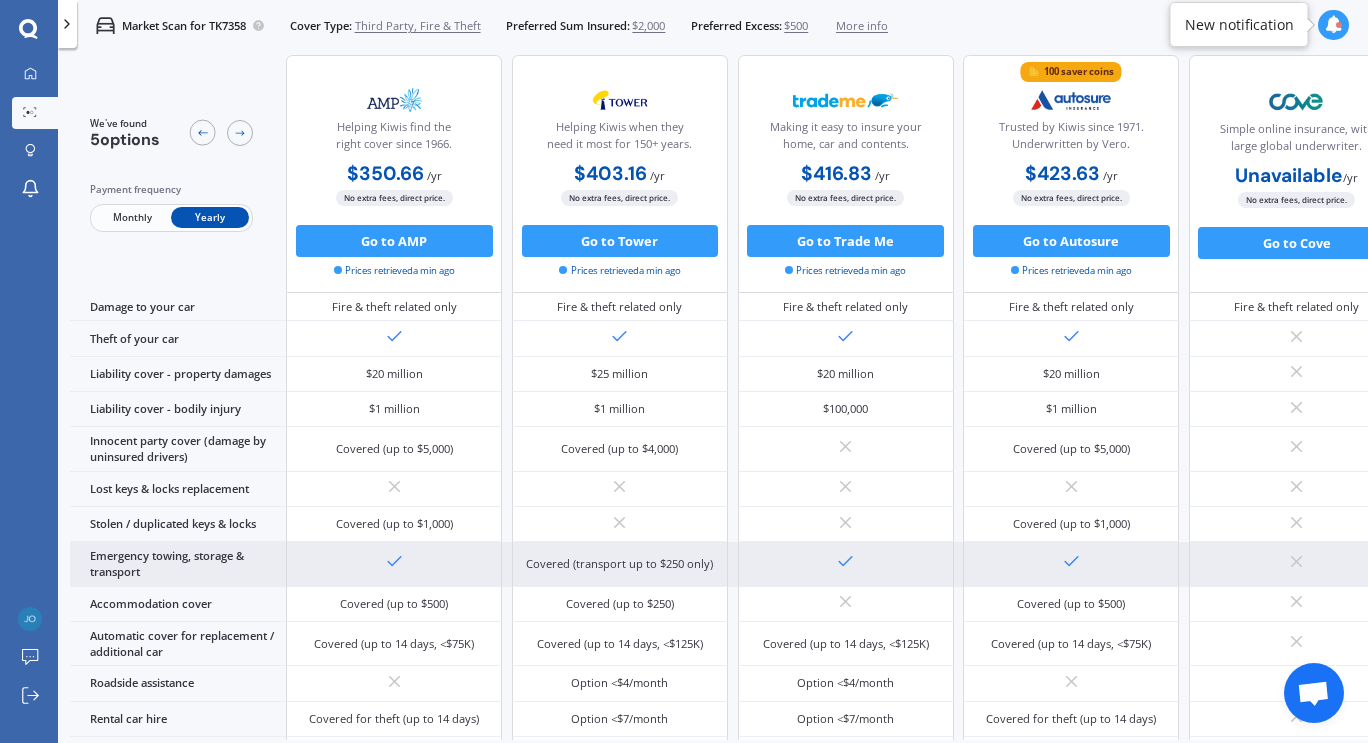 scroll, scrollTop: 0, scrollLeft: 0, axis: both 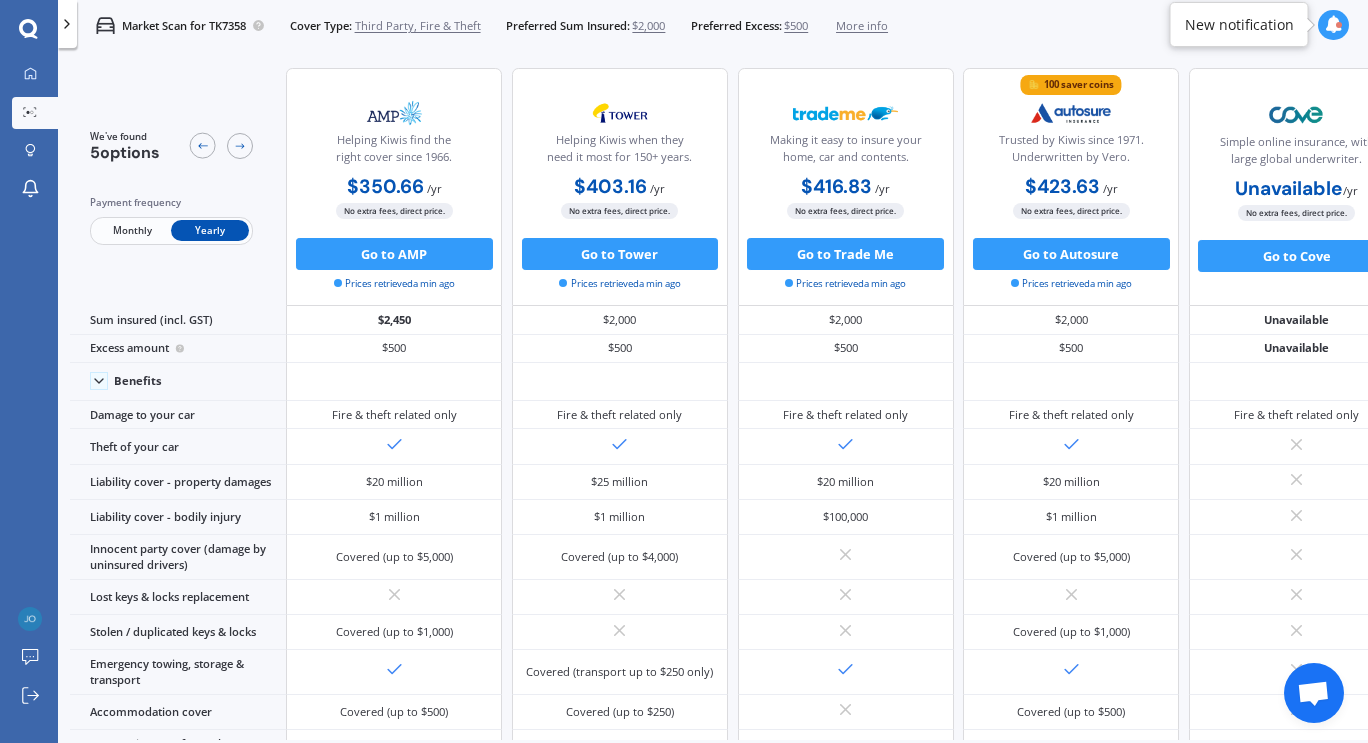 click on "Market Scan for TK7358 Cover Type: Third Party, Fire & Theft Preferred Sum Insured: $2,000 Preferred Excess: $500 More info Third Party, Fire & Theft Value: $2,000 Excess: $500" at bounding box center [713, 25] 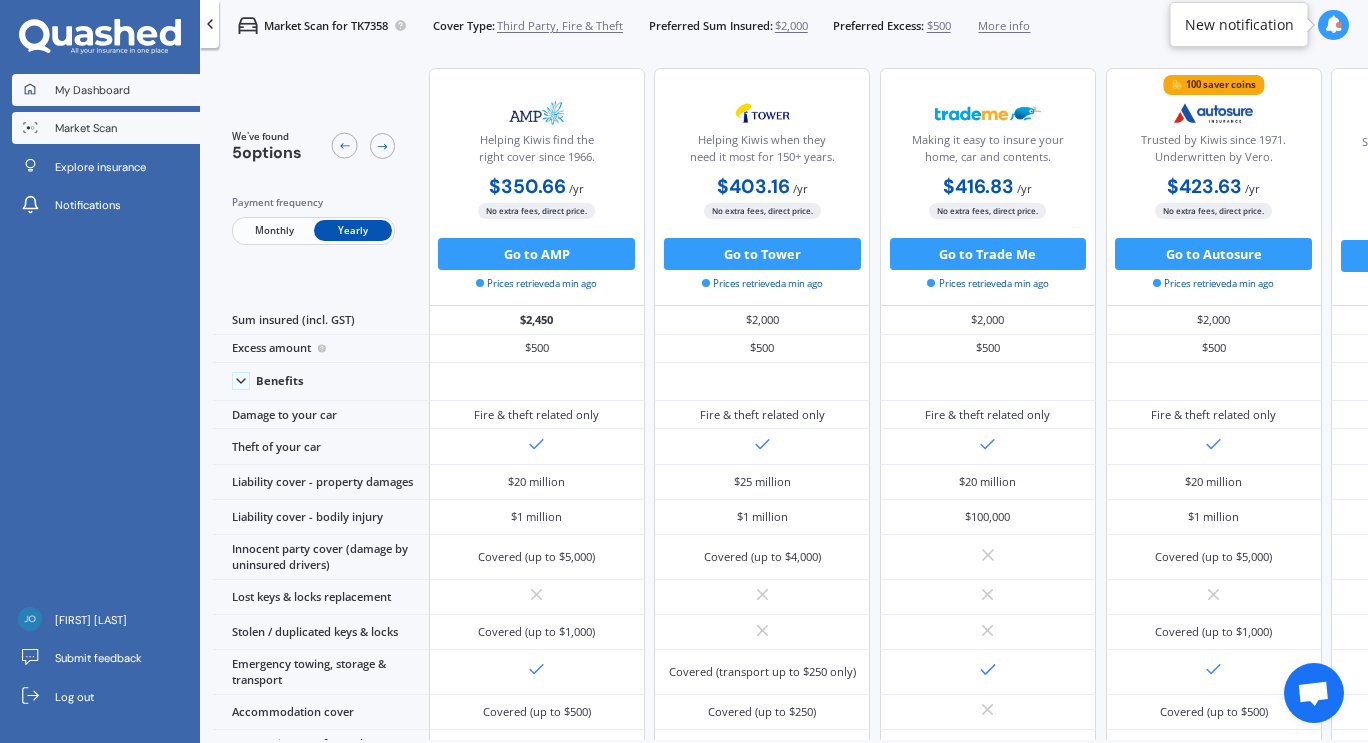 click on "My Dashboard" at bounding box center (106, 90) 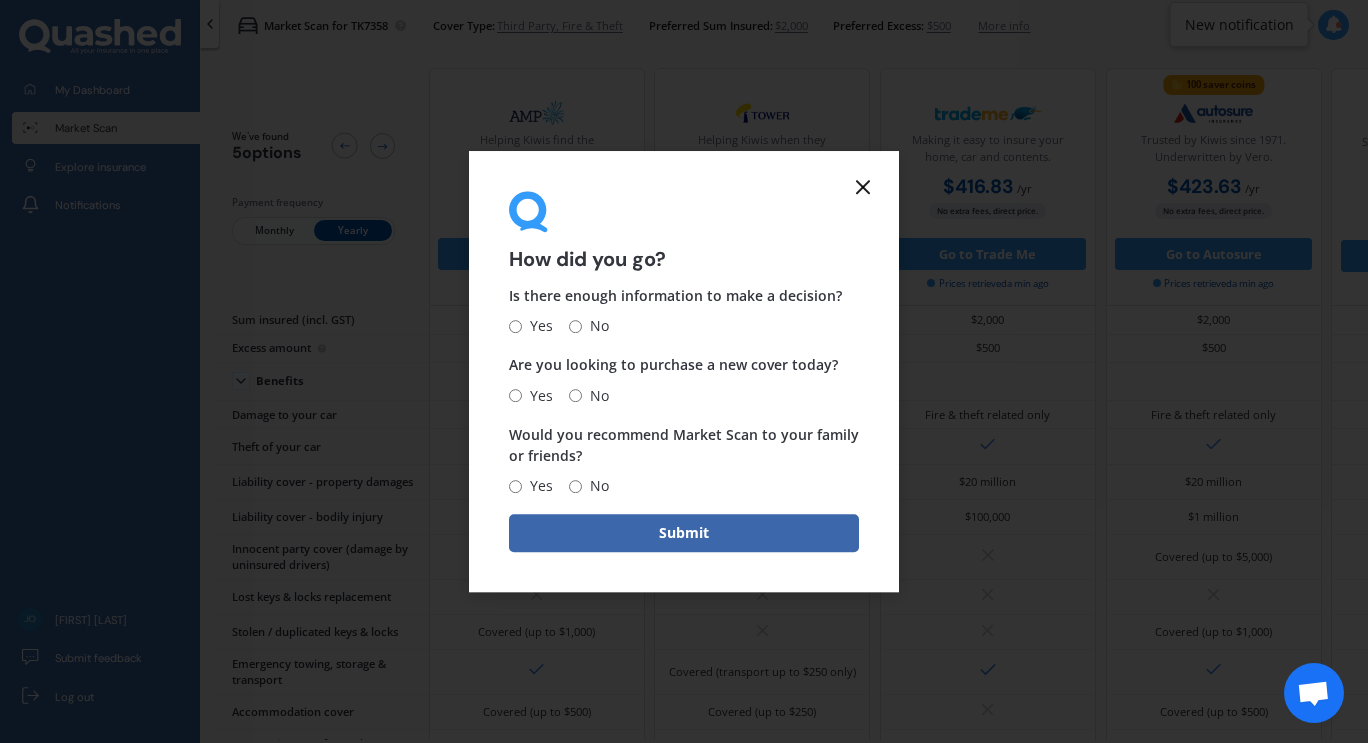click on "How did you go? Is there enough information to make a decision? Yes No Are you looking to purchase a new cover today? Yes No Would you recommend Market Scan to your family or friends? Yes No Submit" at bounding box center [684, 372] 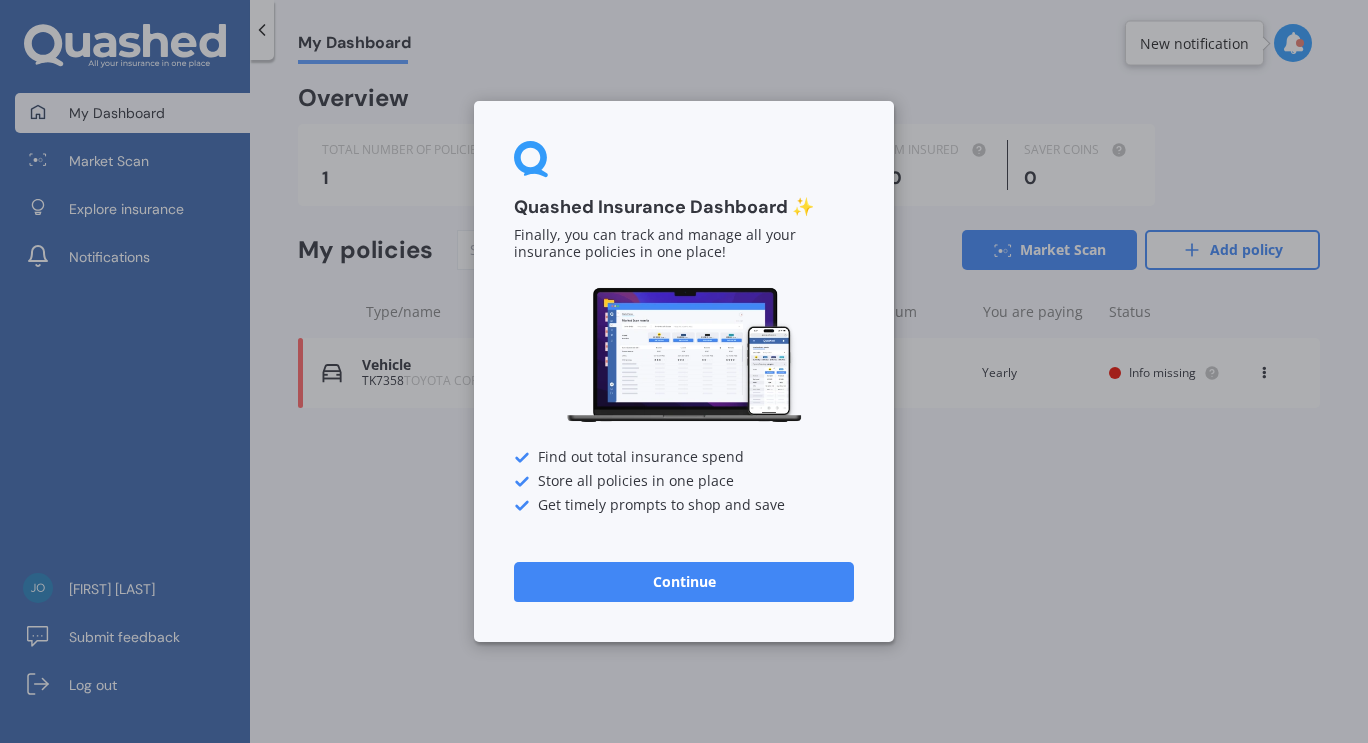 click on "Continue" at bounding box center [684, 582] 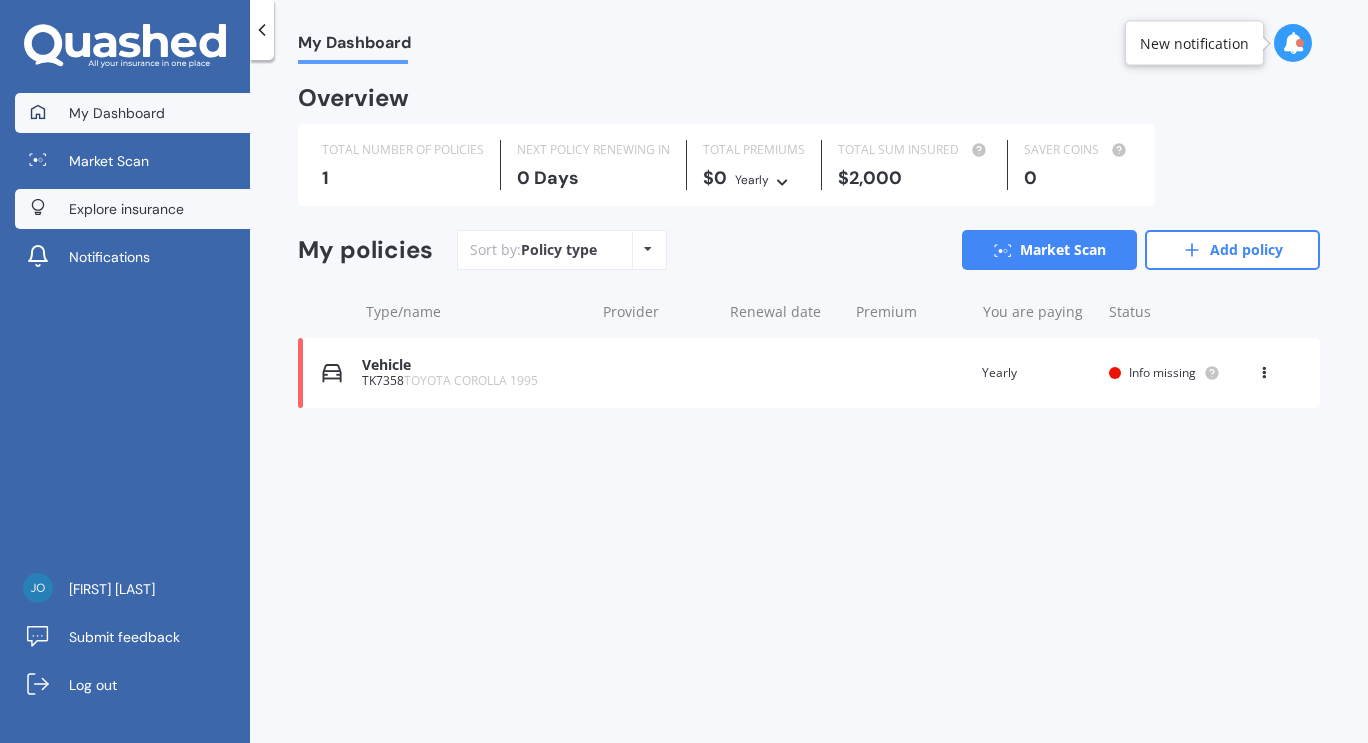 click on "Explore insurance" at bounding box center (132, 209) 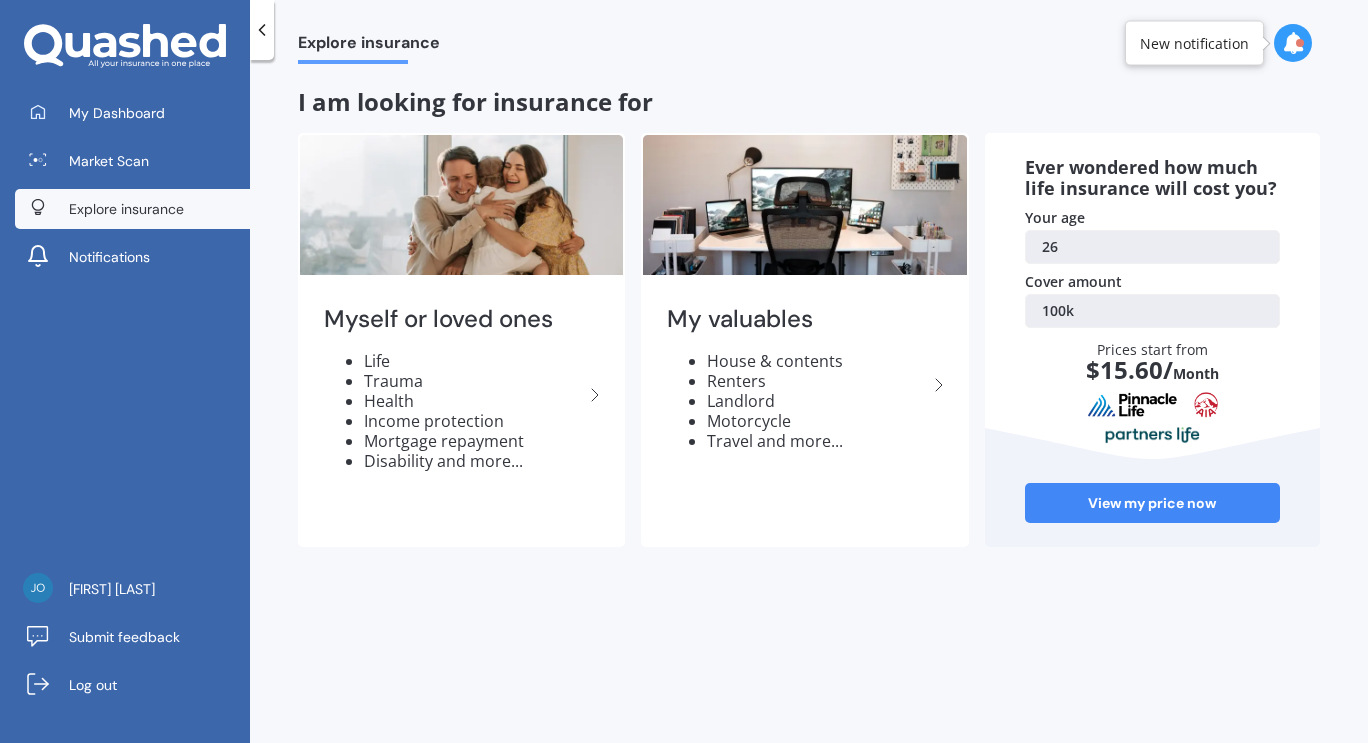 click at bounding box center (262, 30) 